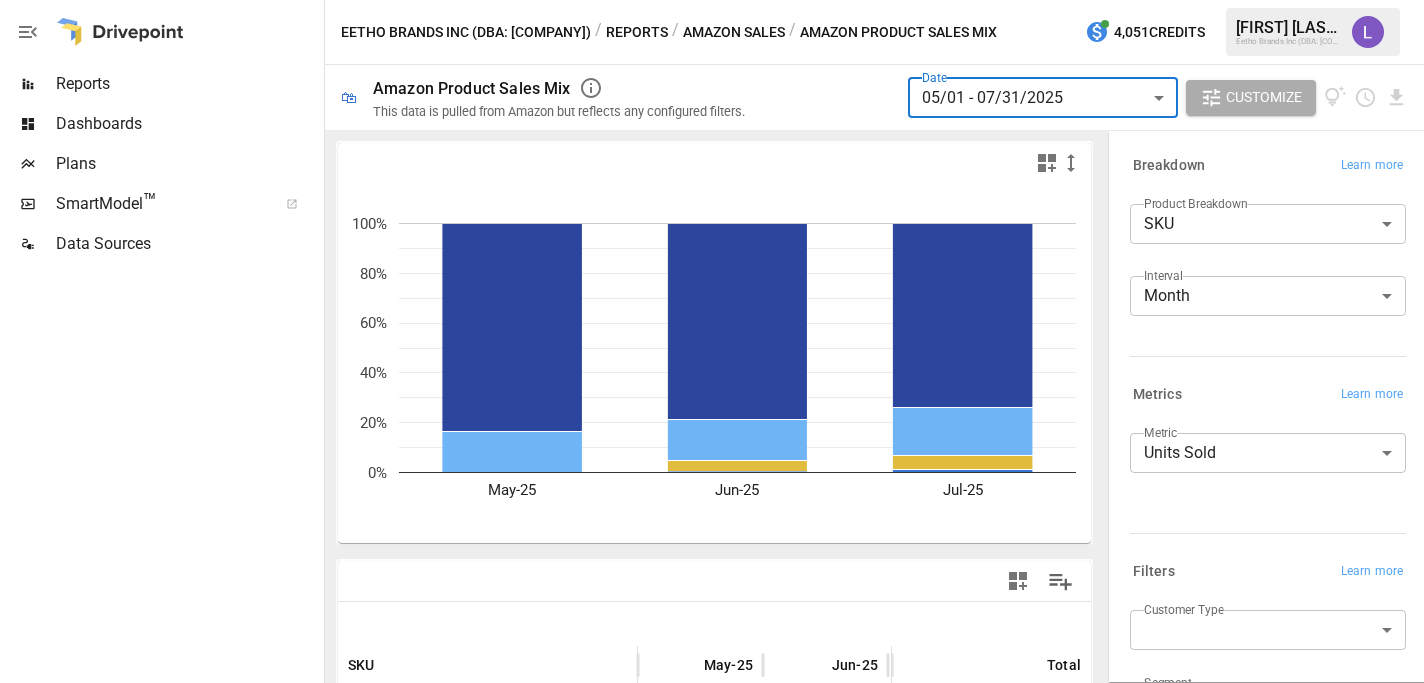 scroll, scrollTop: 0, scrollLeft: 0, axis: both 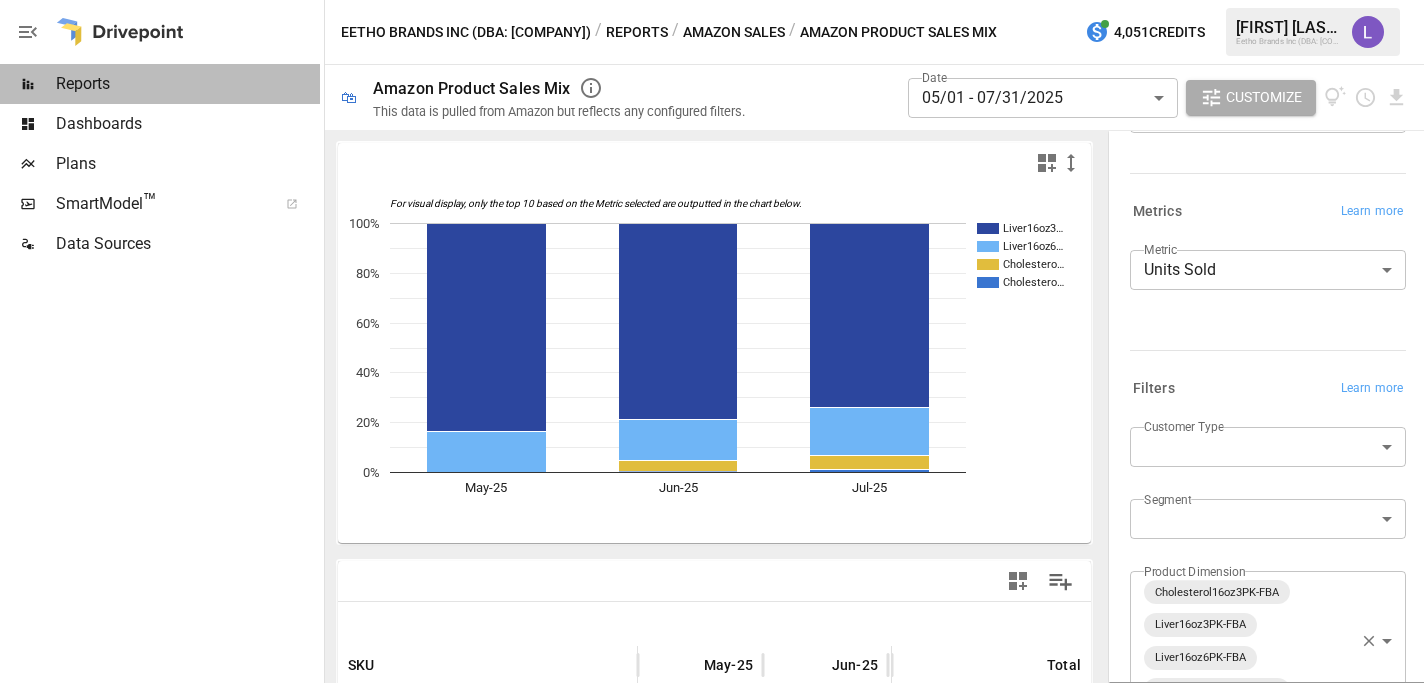 click on "Reports" at bounding box center [188, 84] 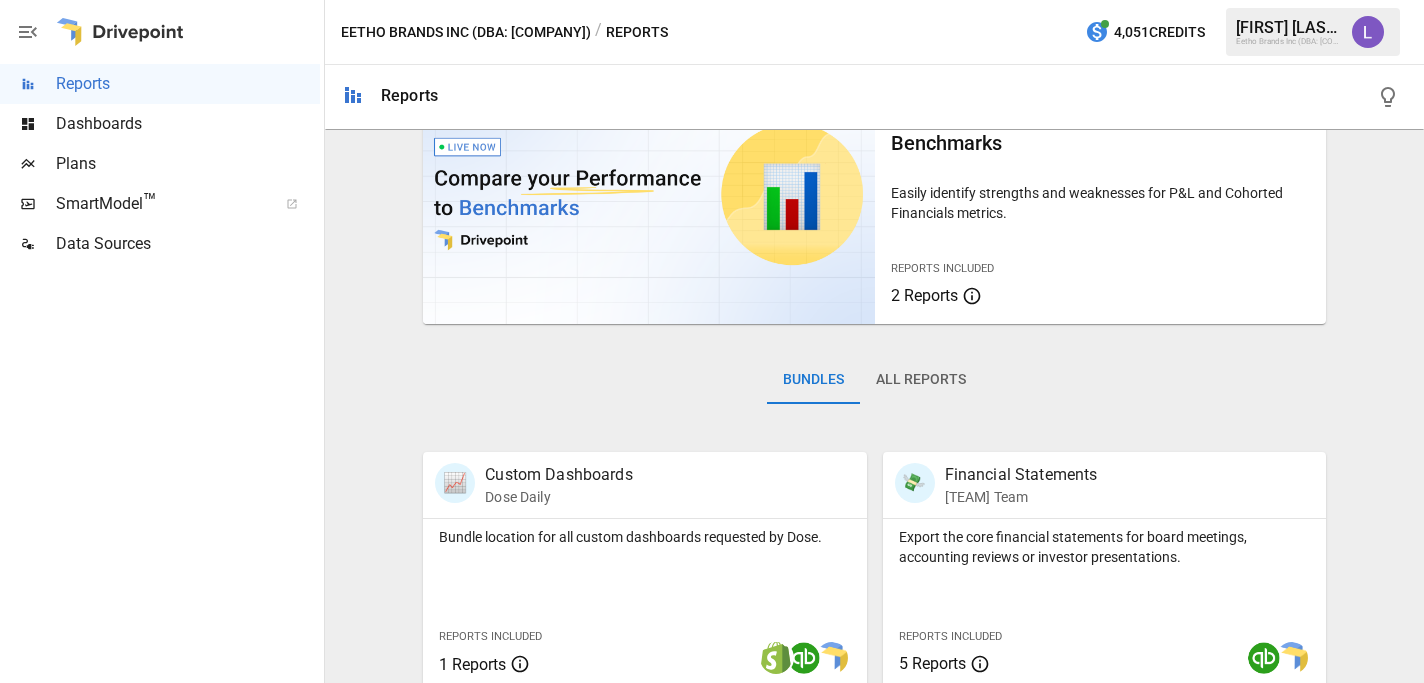 scroll, scrollTop: 0, scrollLeft: 0, axis: both 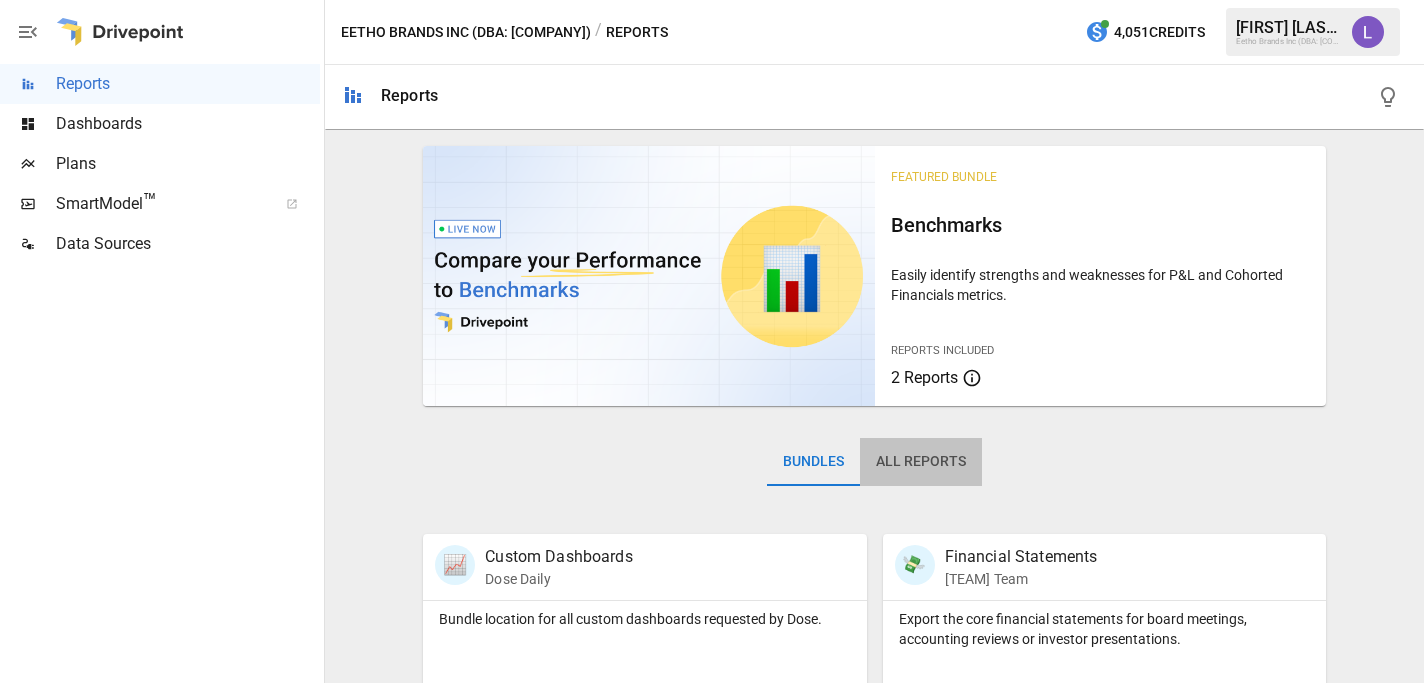 click on "All Reports" at bounding box center [921, 462] 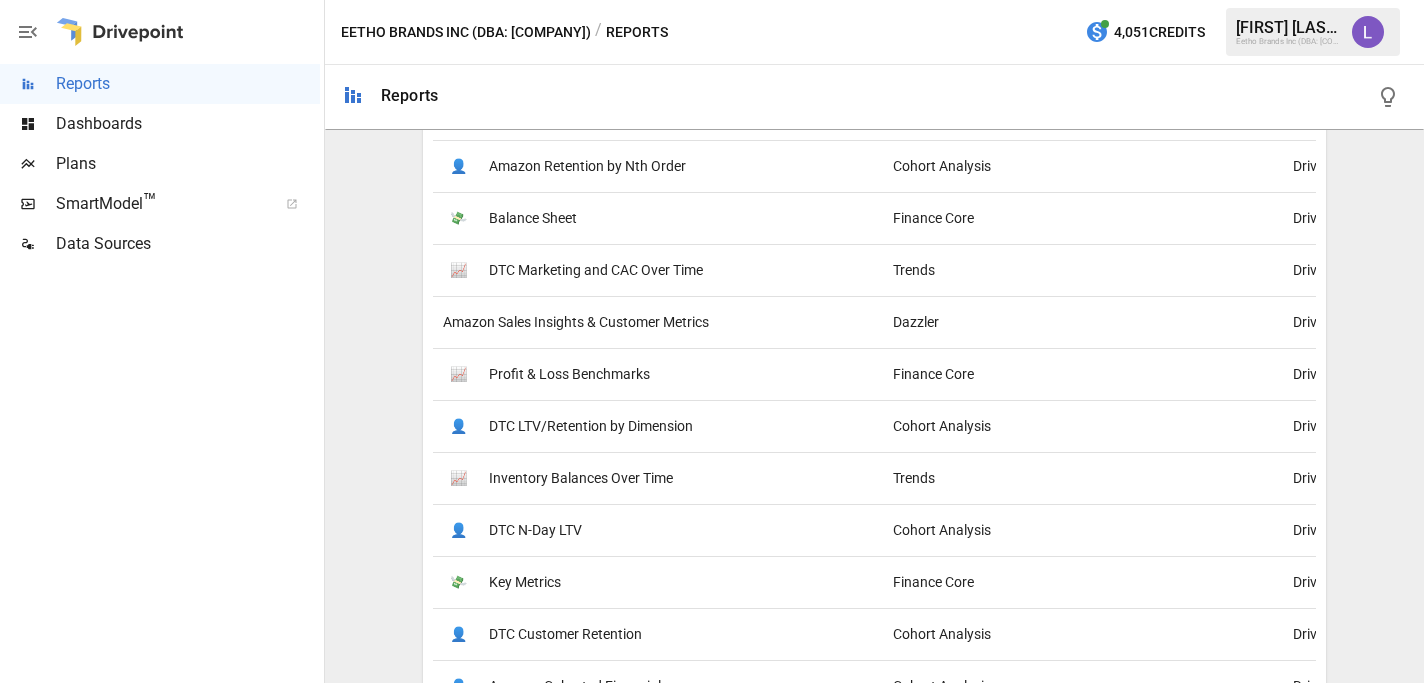 scroll, scrollTop: 893, scrollLeft: 0, axis: vertical 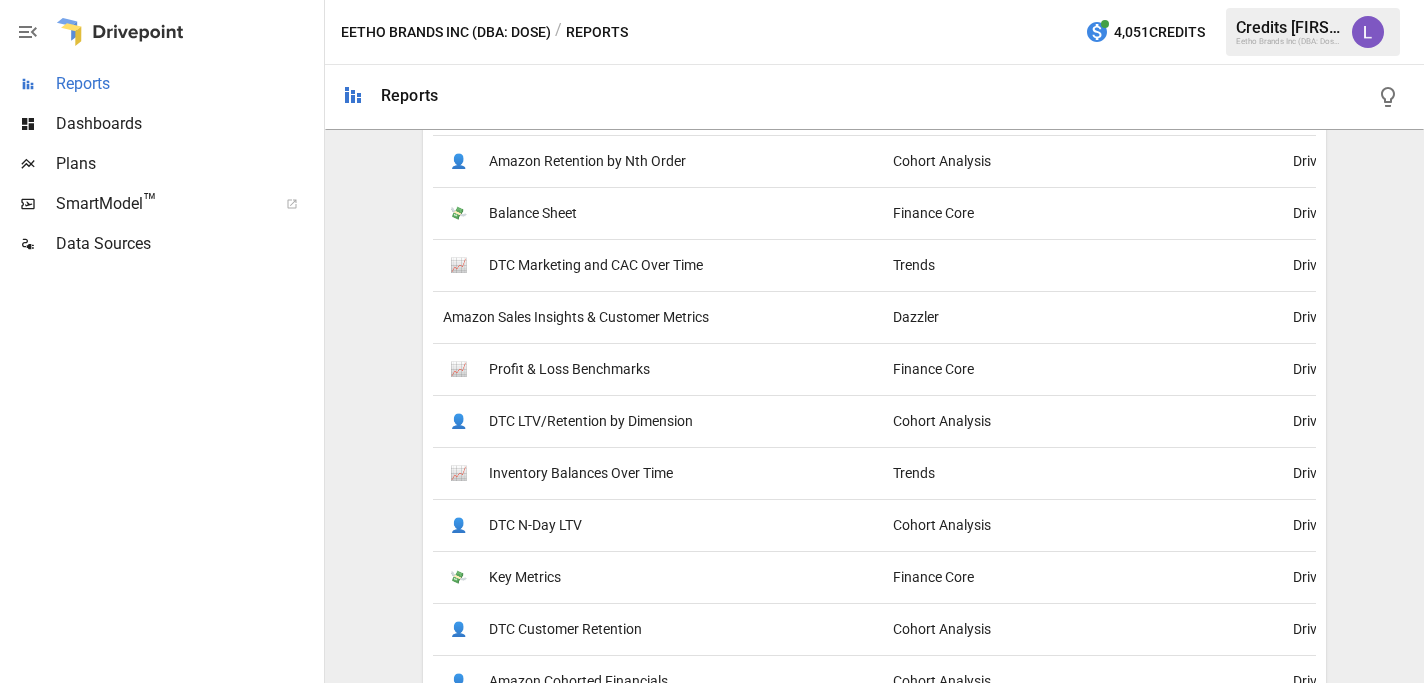 click on "Reports" at bounding box center (188, 84) 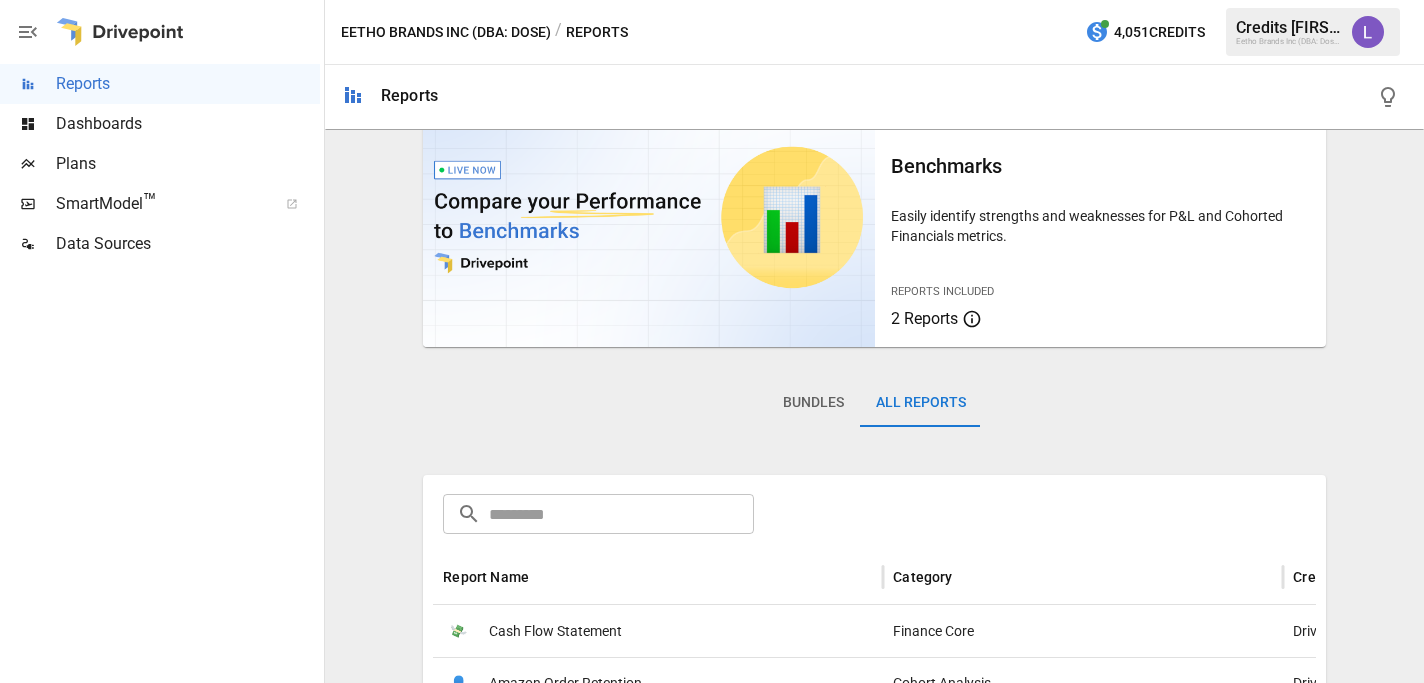 scroll, scrollTop: 55, scrollLeft: 0, axis: vertical 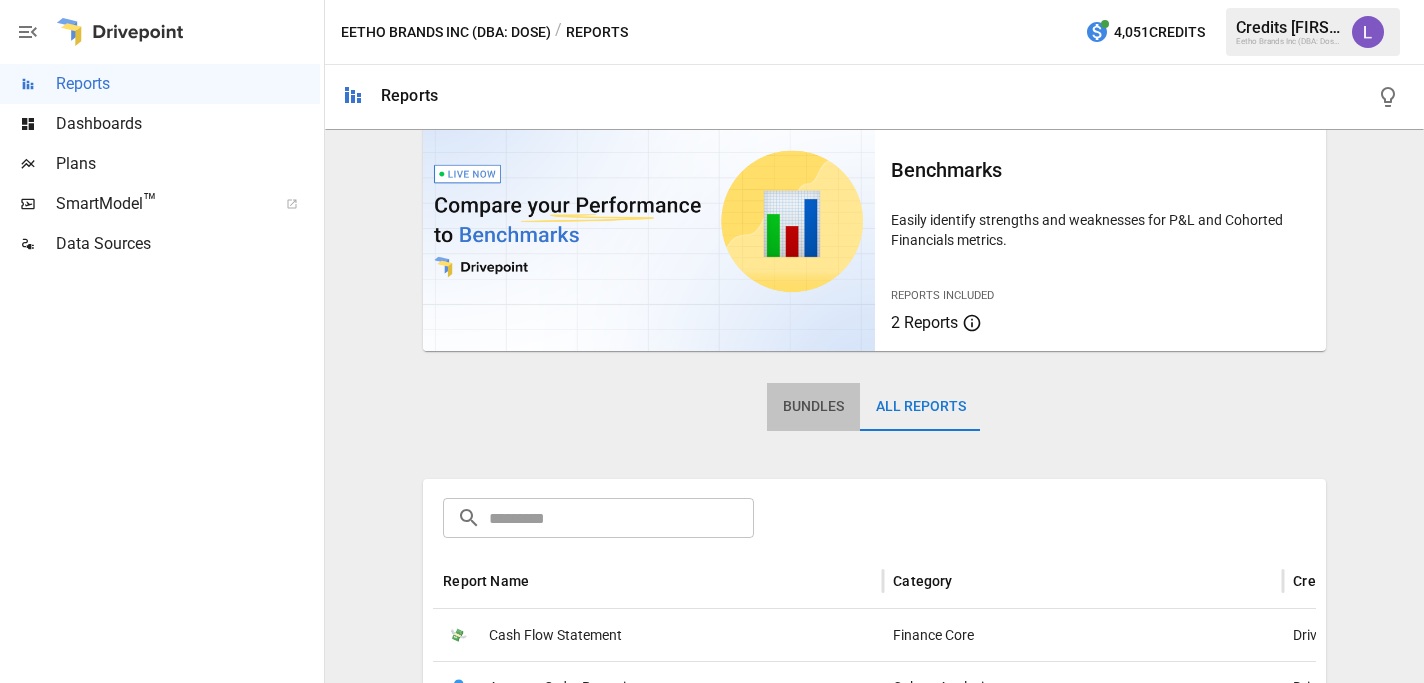 click on "Bundles" at bounding box center (813, 407) 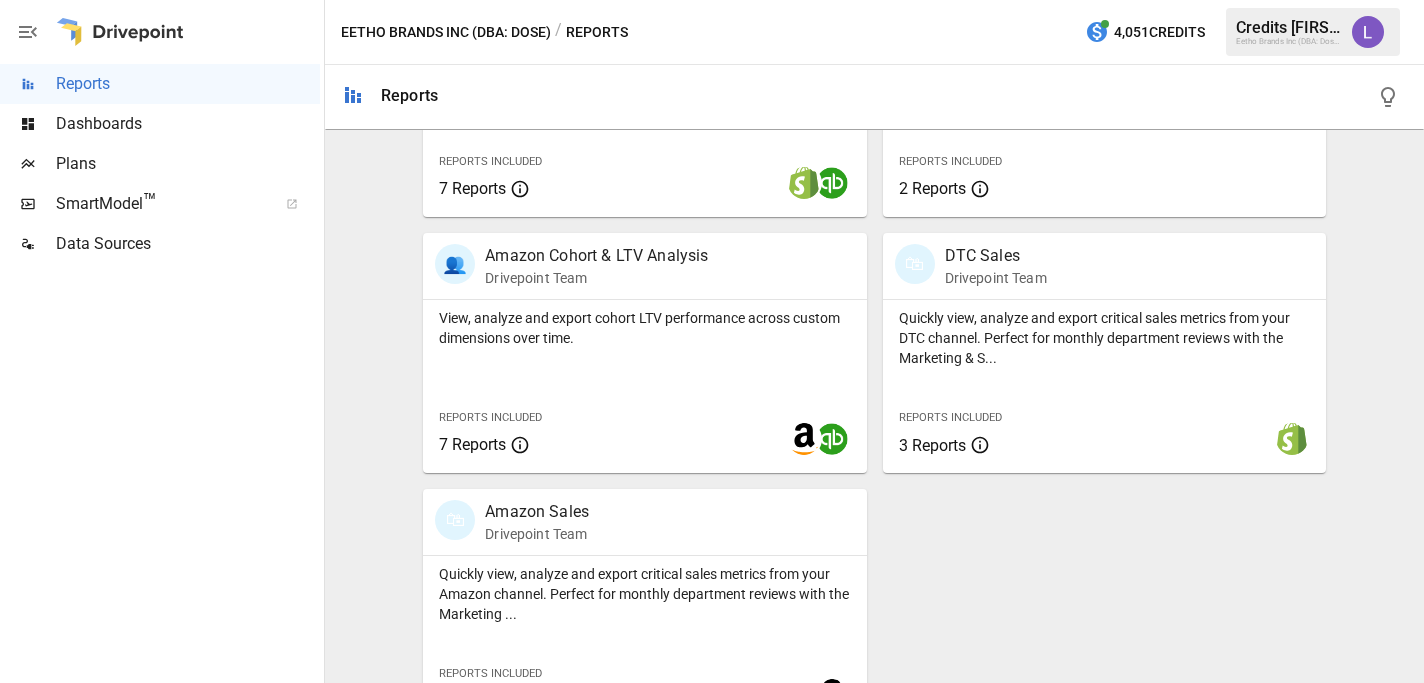 scroll, scrollTop: 1082, scrollLeft: 0, axis: vertical 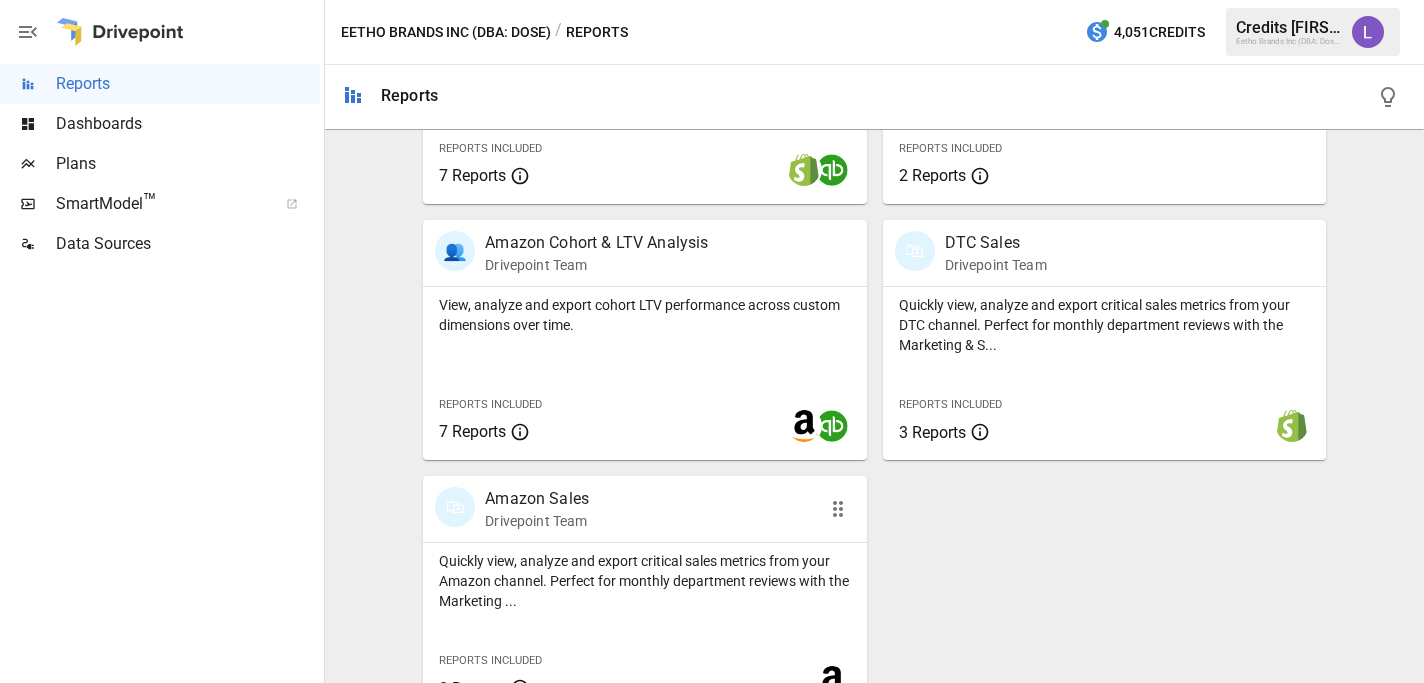 click on "Amazon Sales" at bounding box center [537, 499] 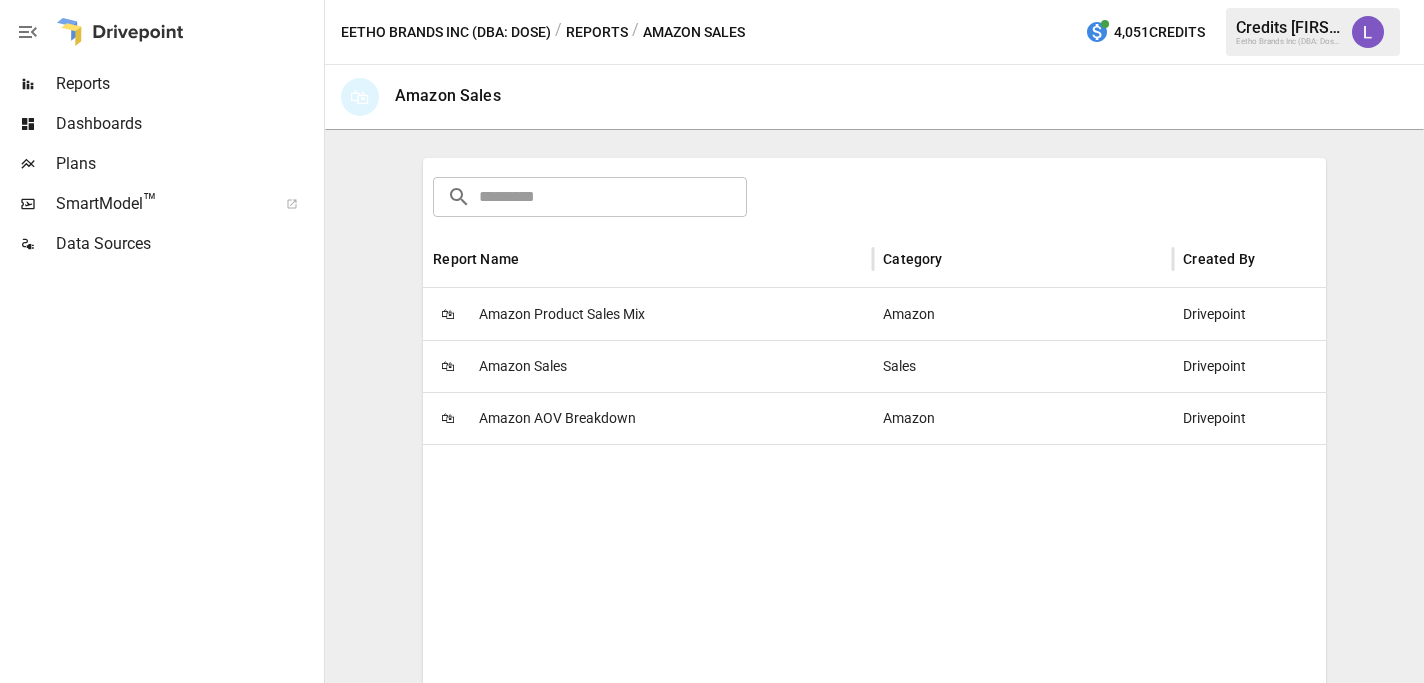 scroll, scrollTop: 301, scrollLeft: 0, axis: vertical 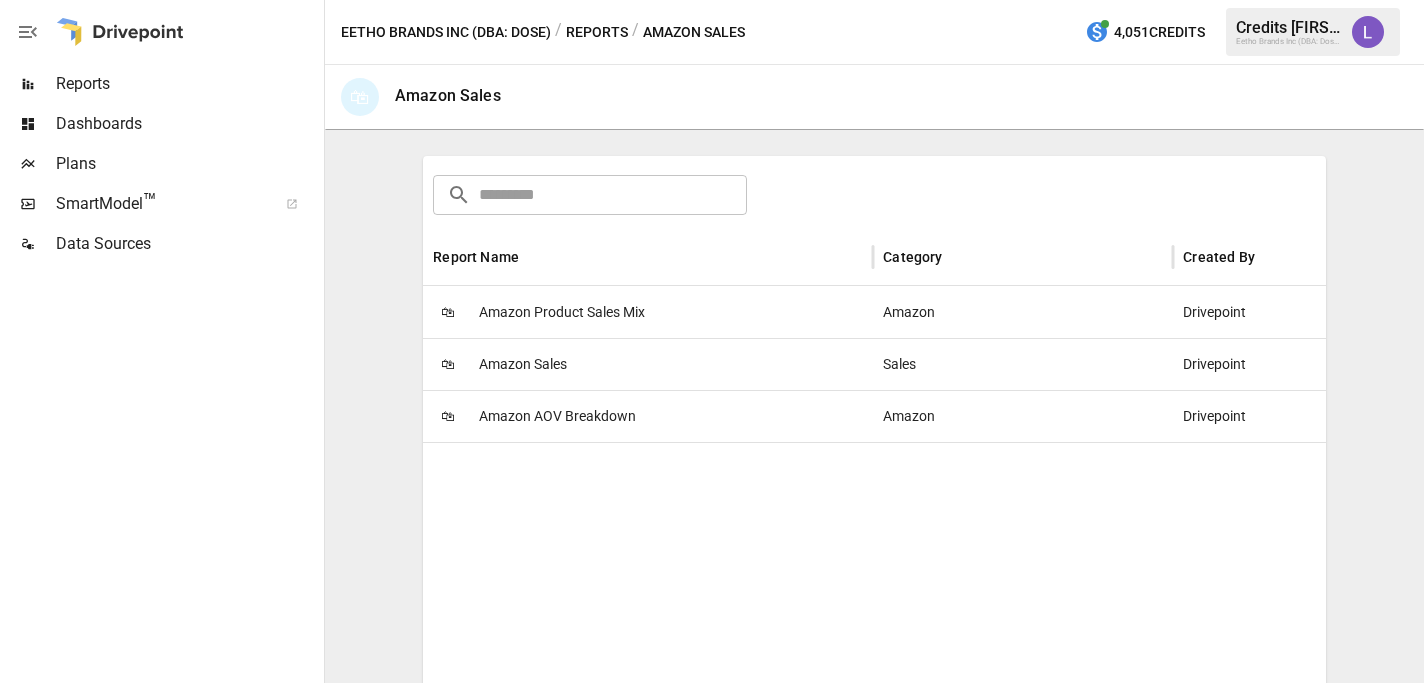 click on "Amazon Product Sales Mix" at bounding box center [562, 312] 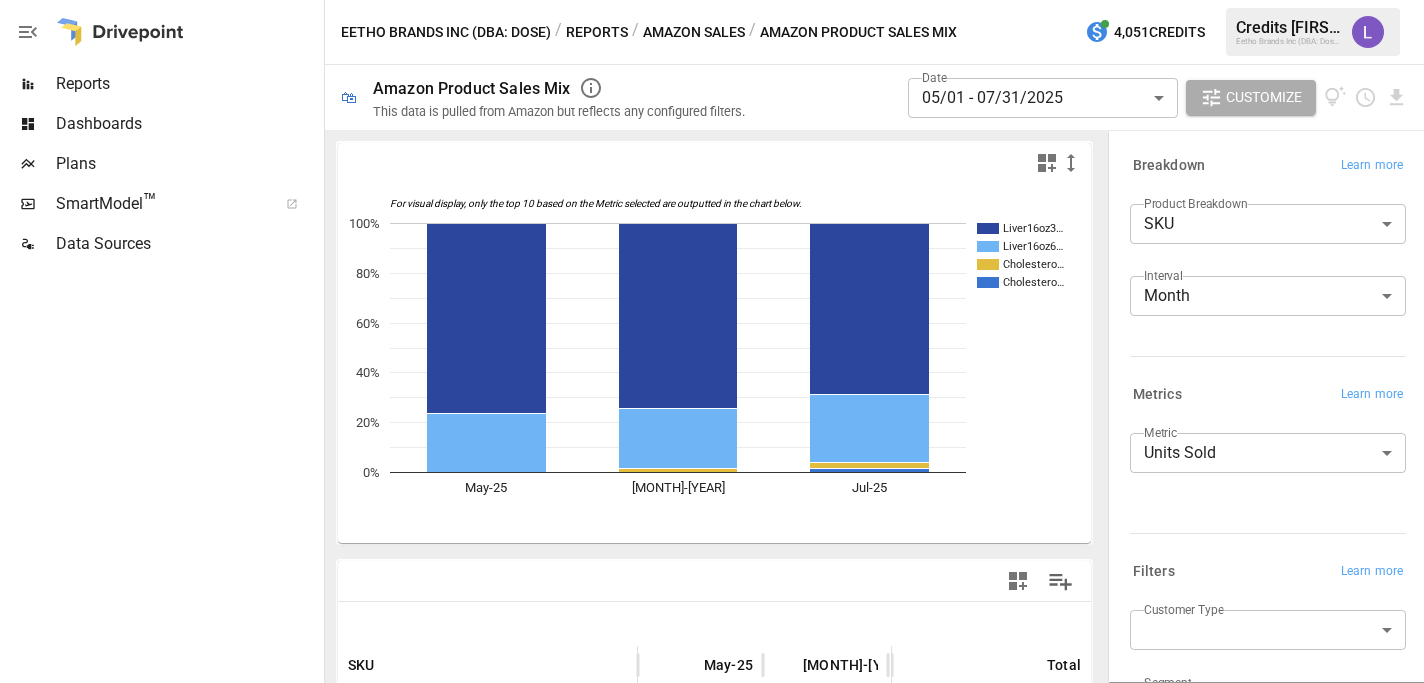 click on "**********" at bounding box center (712, 0) 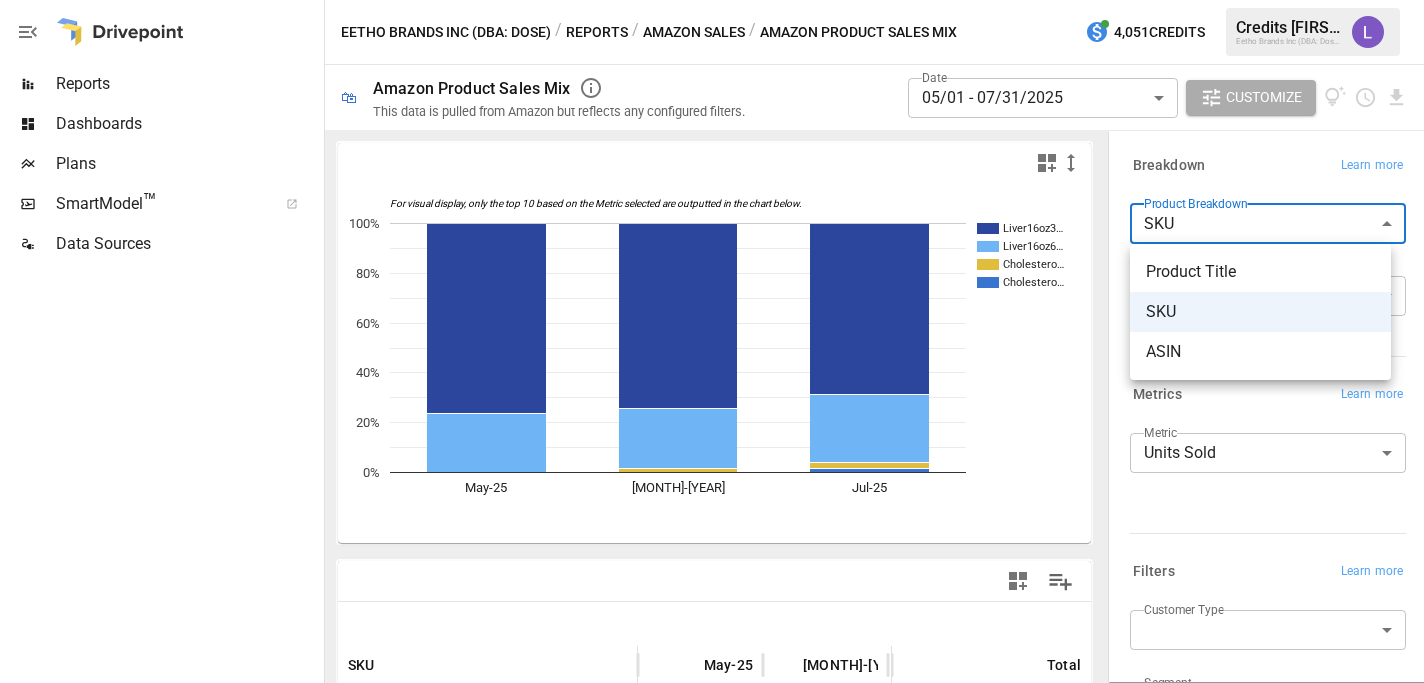 click at bounding box center [712, 341] 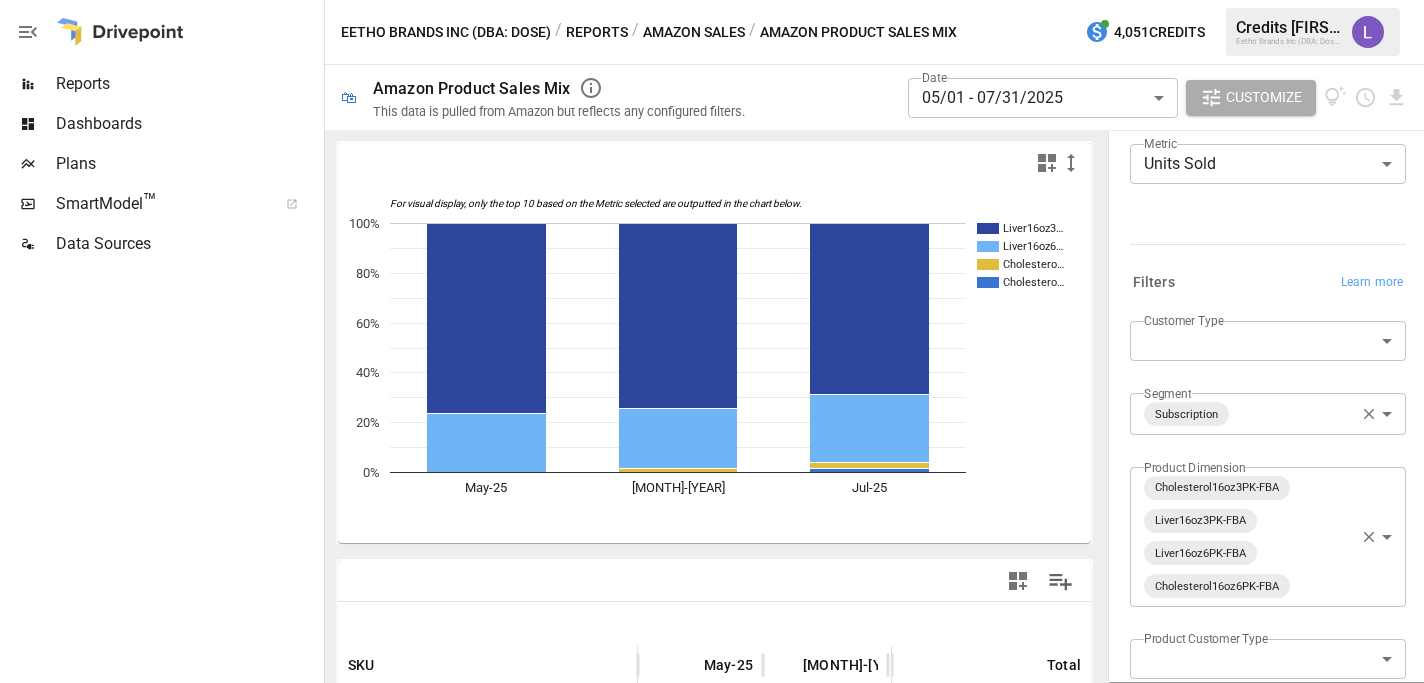 scroll, scrollTop: 301, scrollLeft: 0, axis: vertical 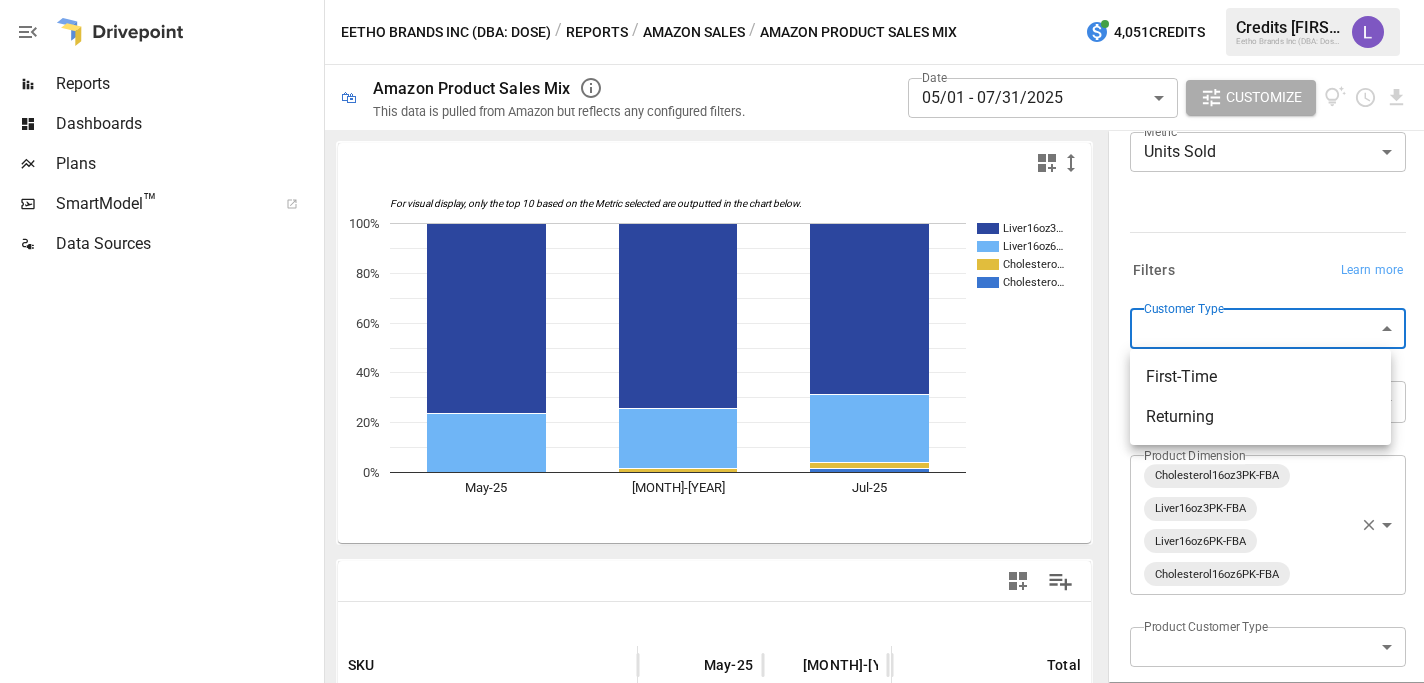 click on "**********" at bounding box center [712, 0] 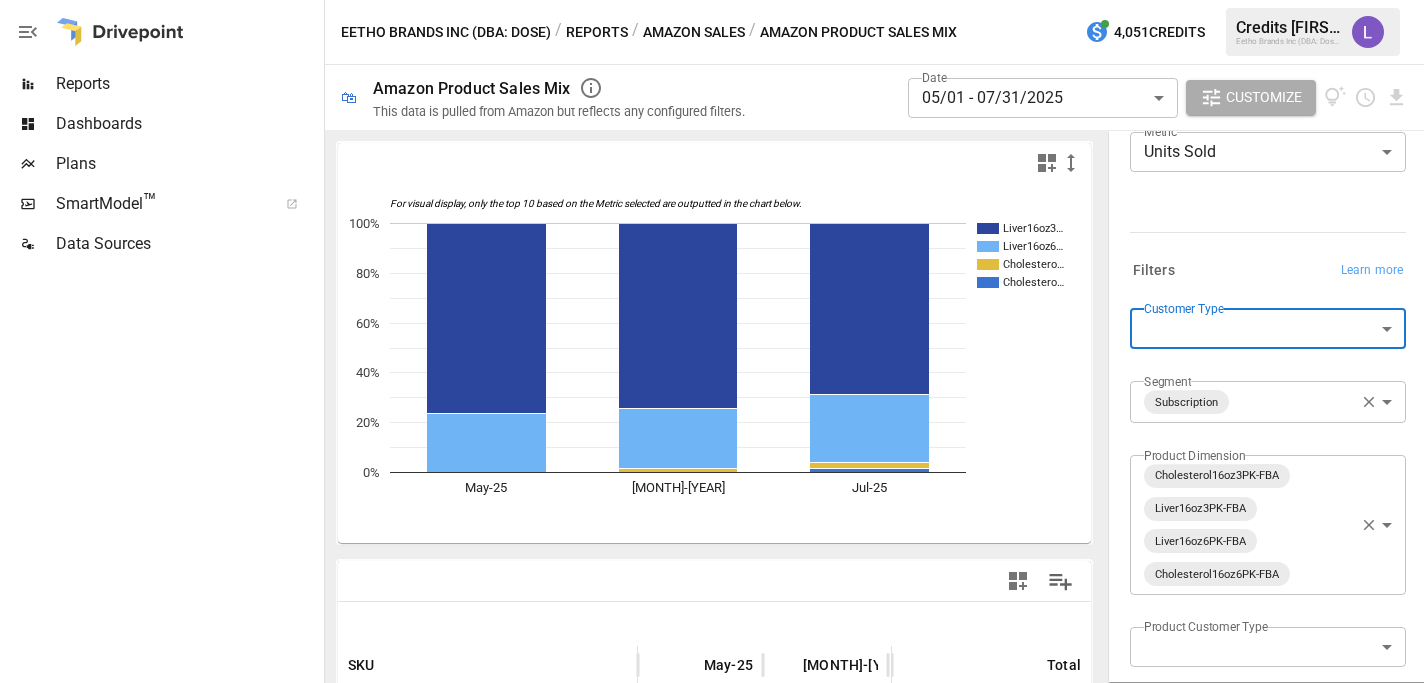click 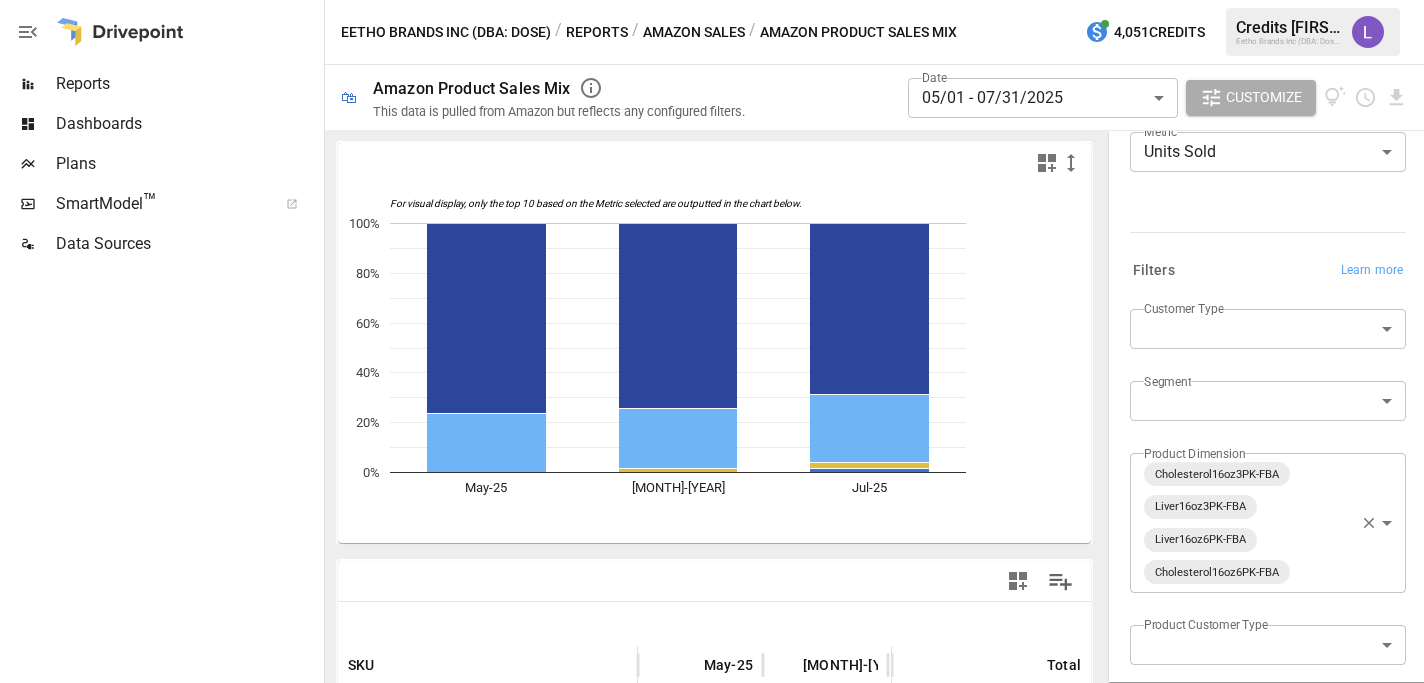 scroll, scrollTop: 301, scrollLeft: 0, axis: vertical 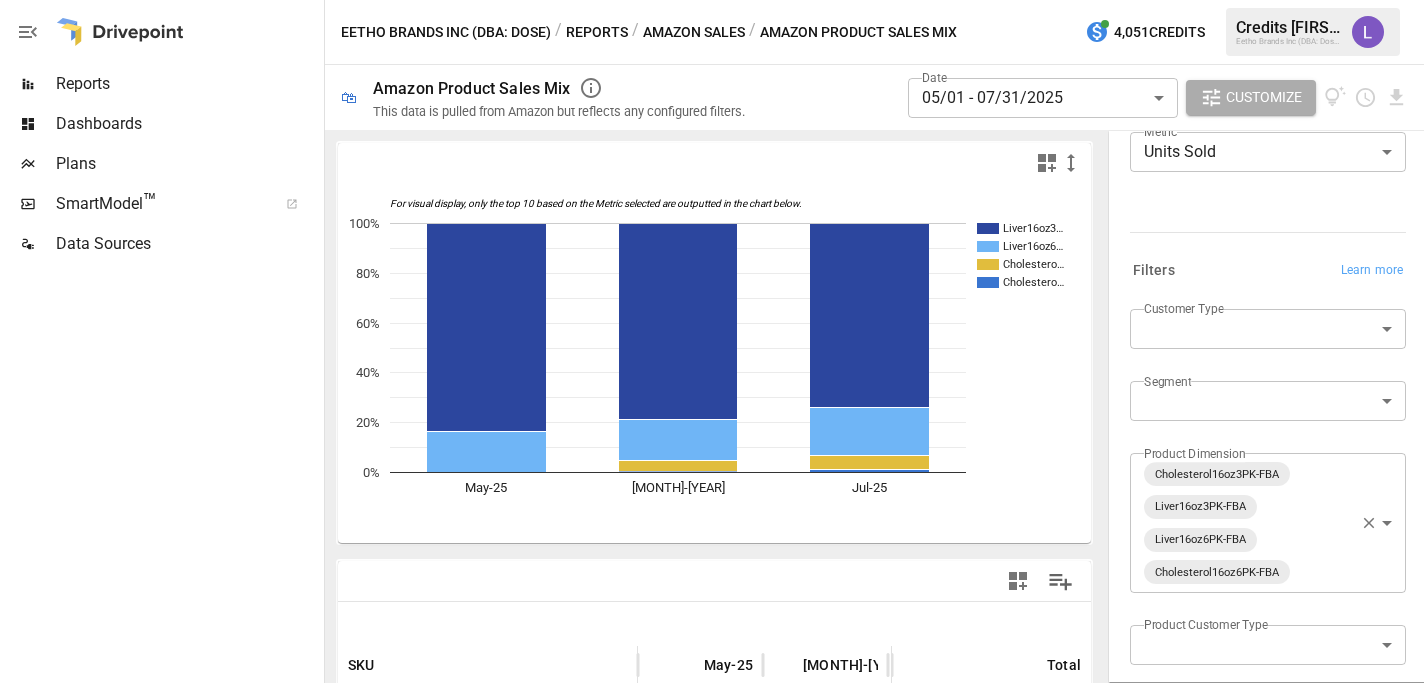 click on "**********" at bounding box center (712, 0) 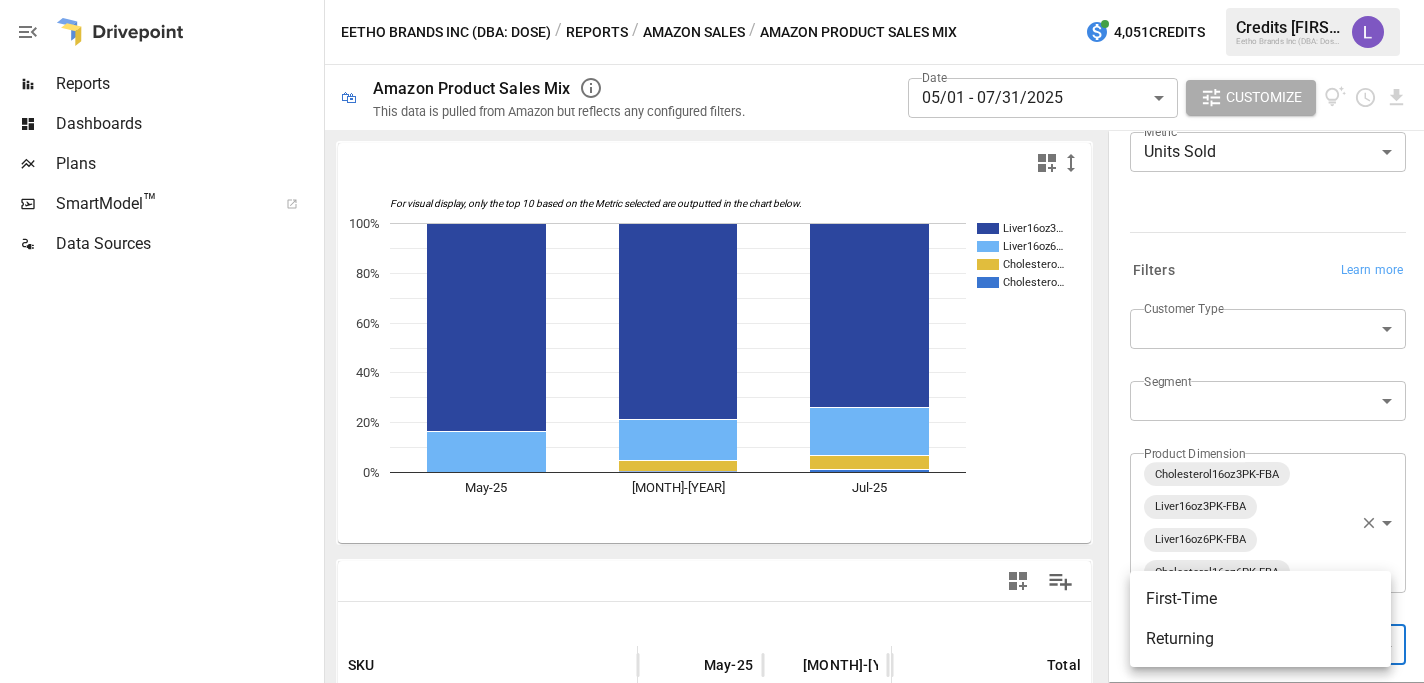 click at bounding box center [712, 341] 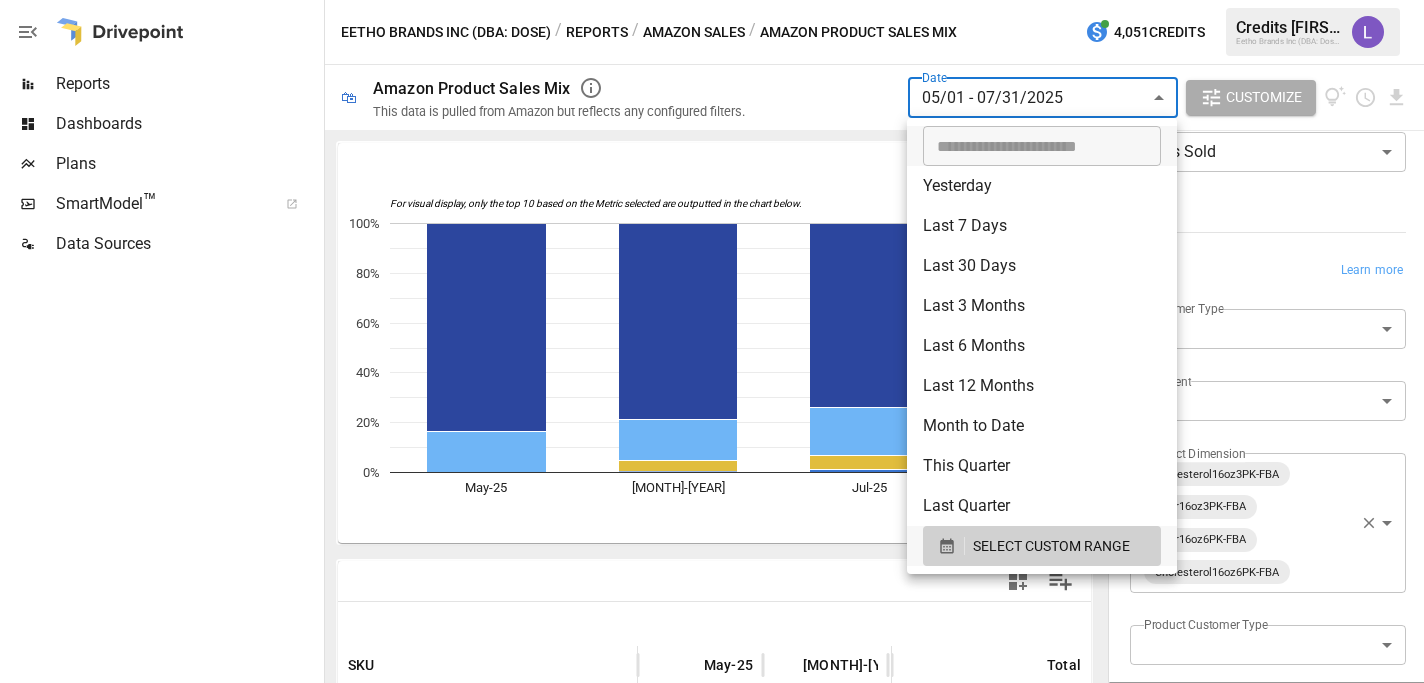 click on "**********" at bounding box center (712, 0) 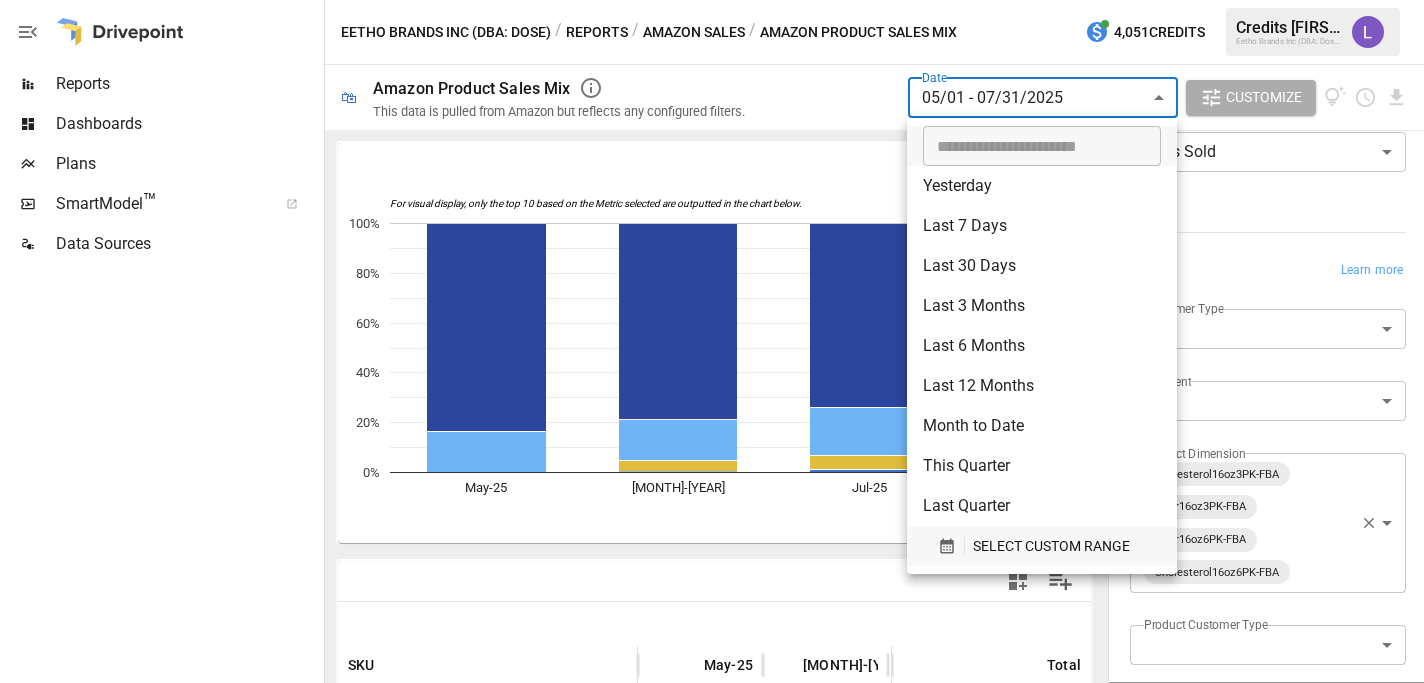 click on "SELECT CUSTOM RANGE" at bounding box center [1051, 546] 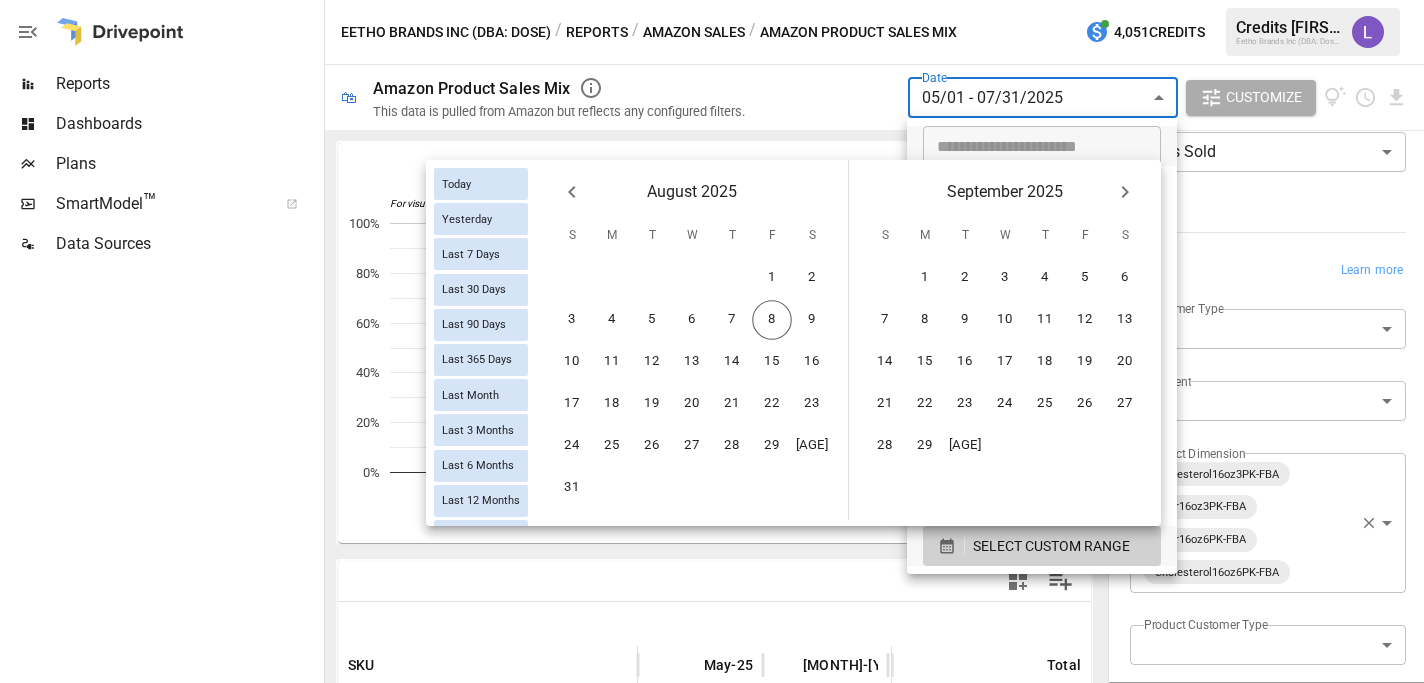 click 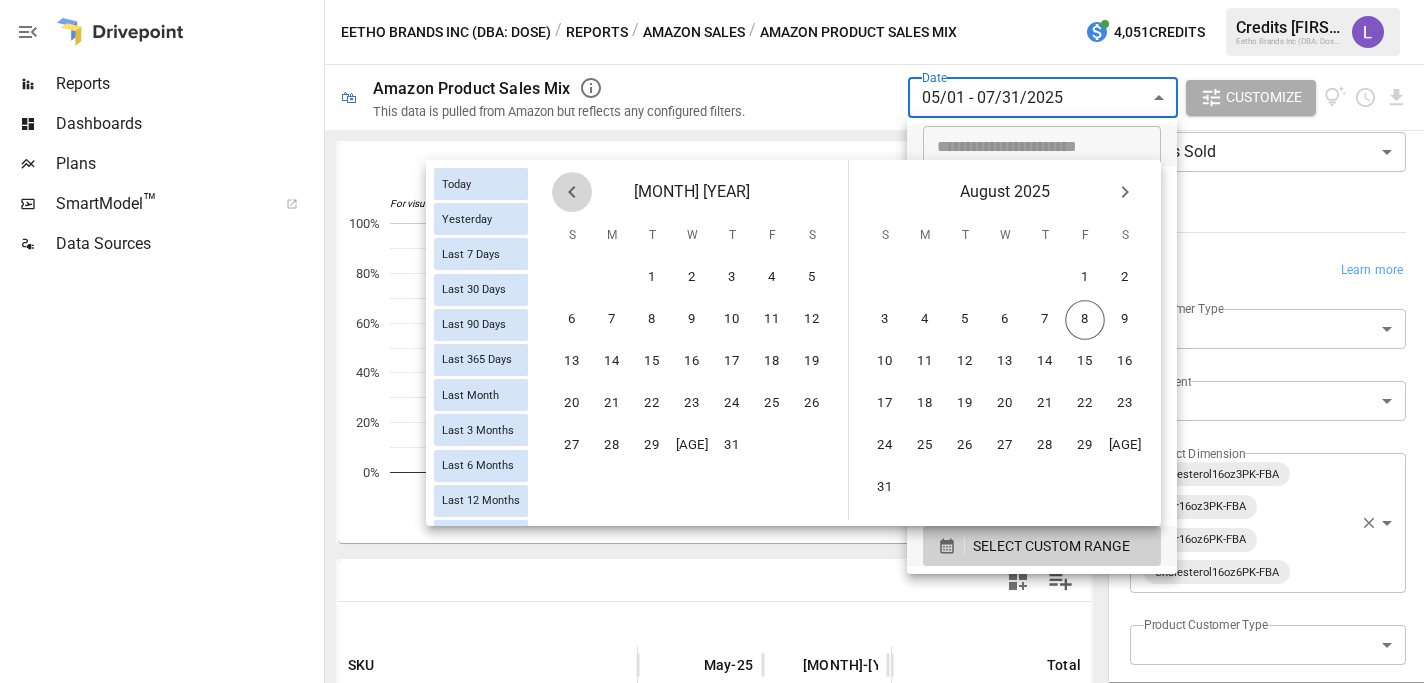 click 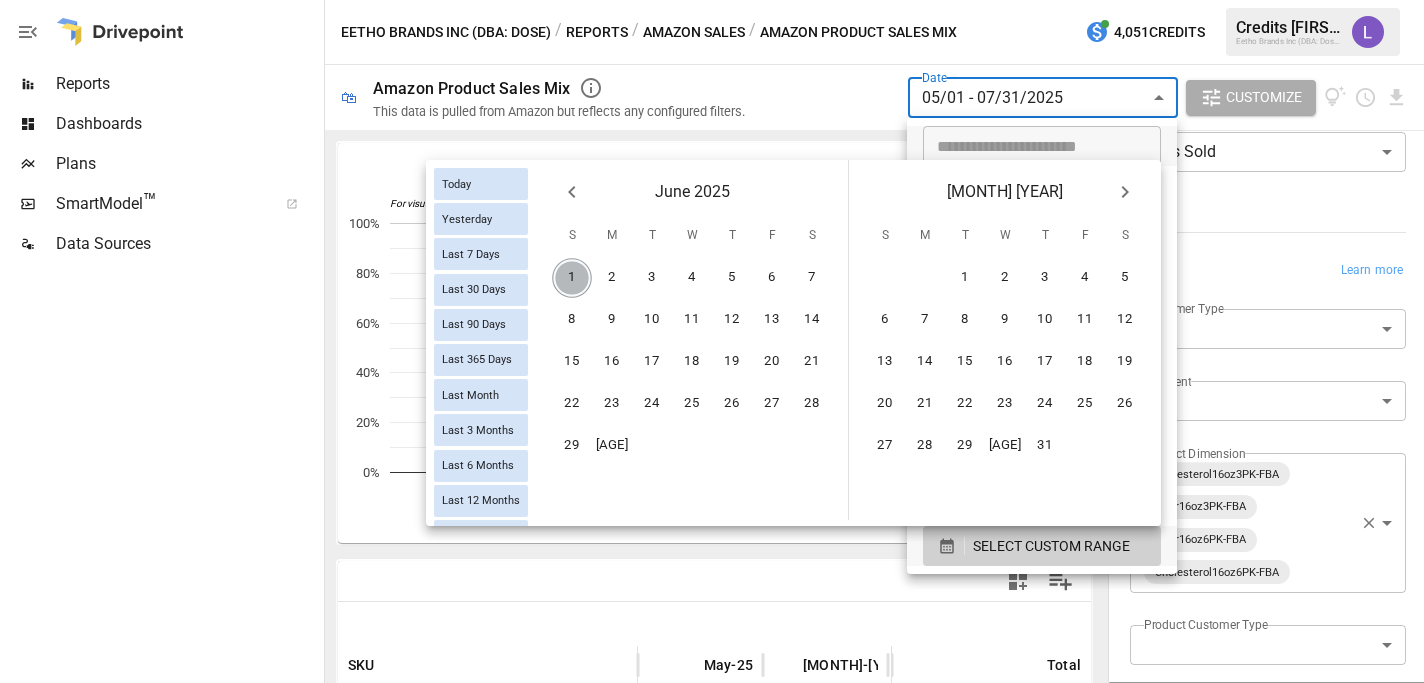 click on "1" at bounding box center [572, 278] 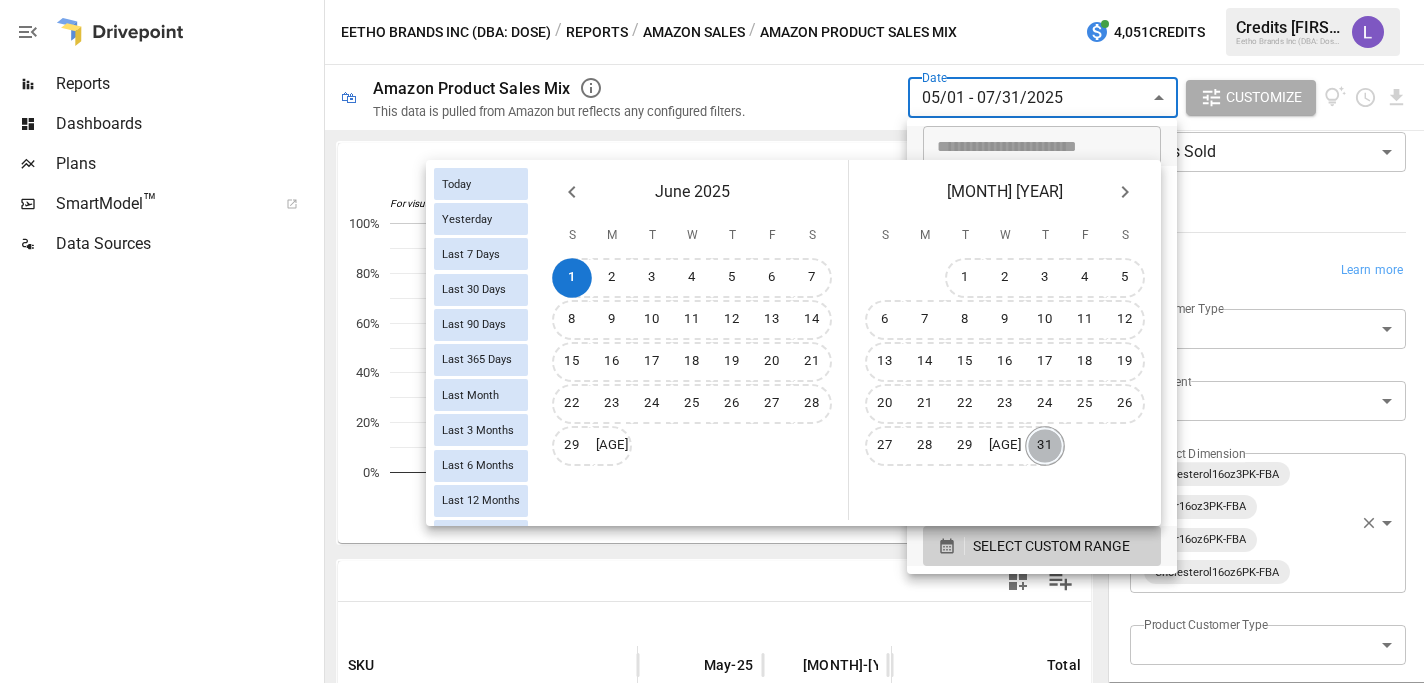 click on "31" at bounding box center [1045, 446] 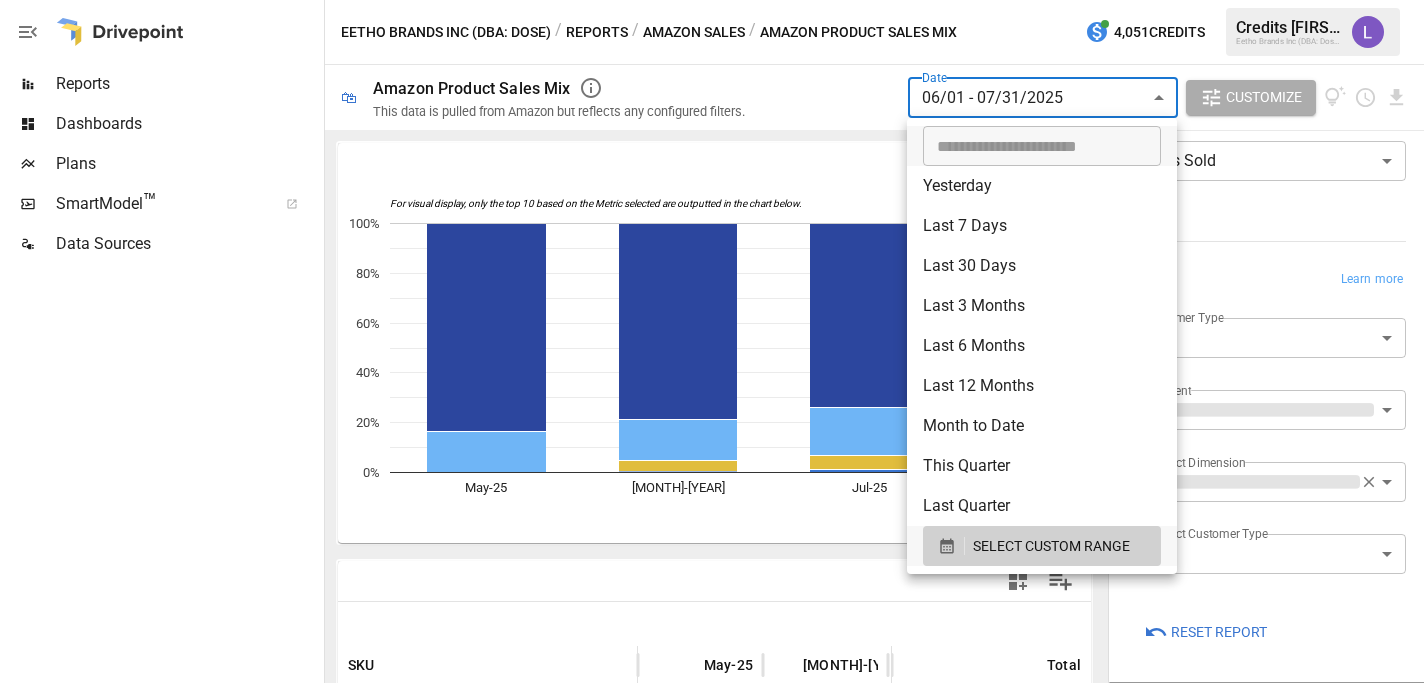 scroll, scrollTop: 291, scrollLeft: 0, axis: vertical 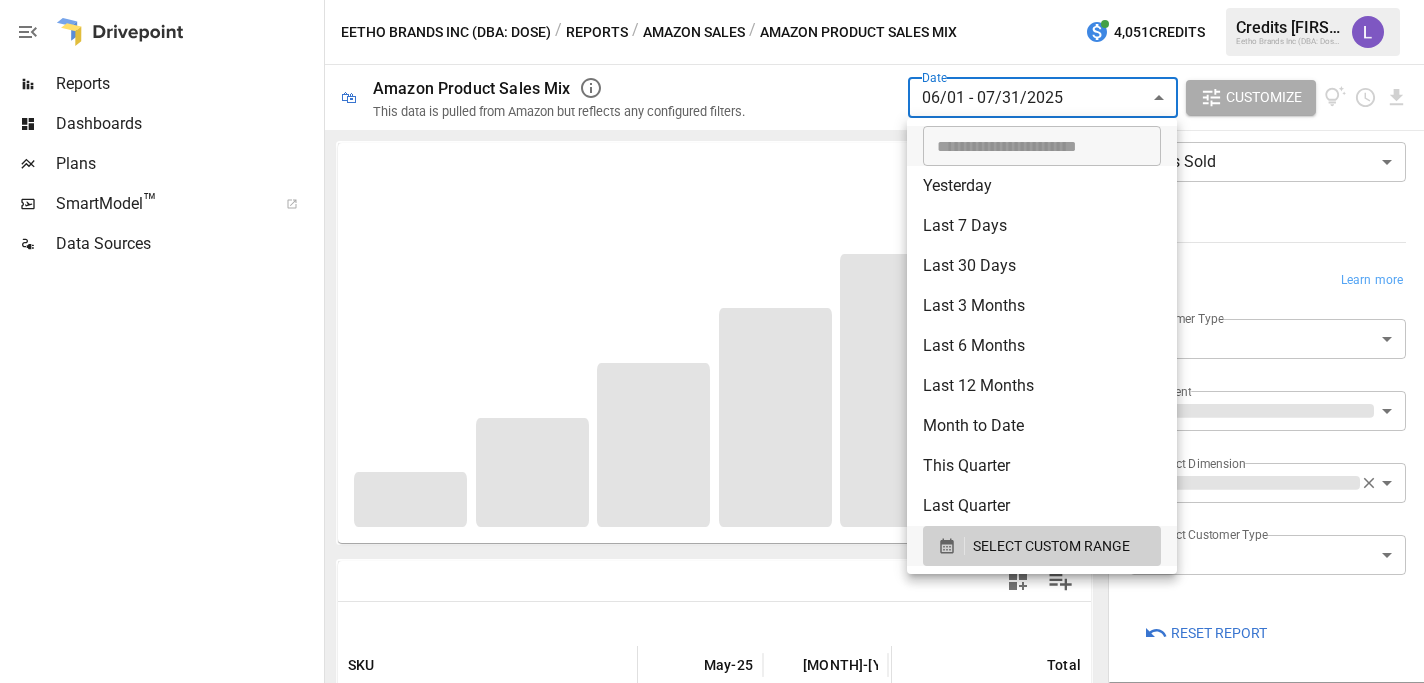 click at bounding box center (712, 341) 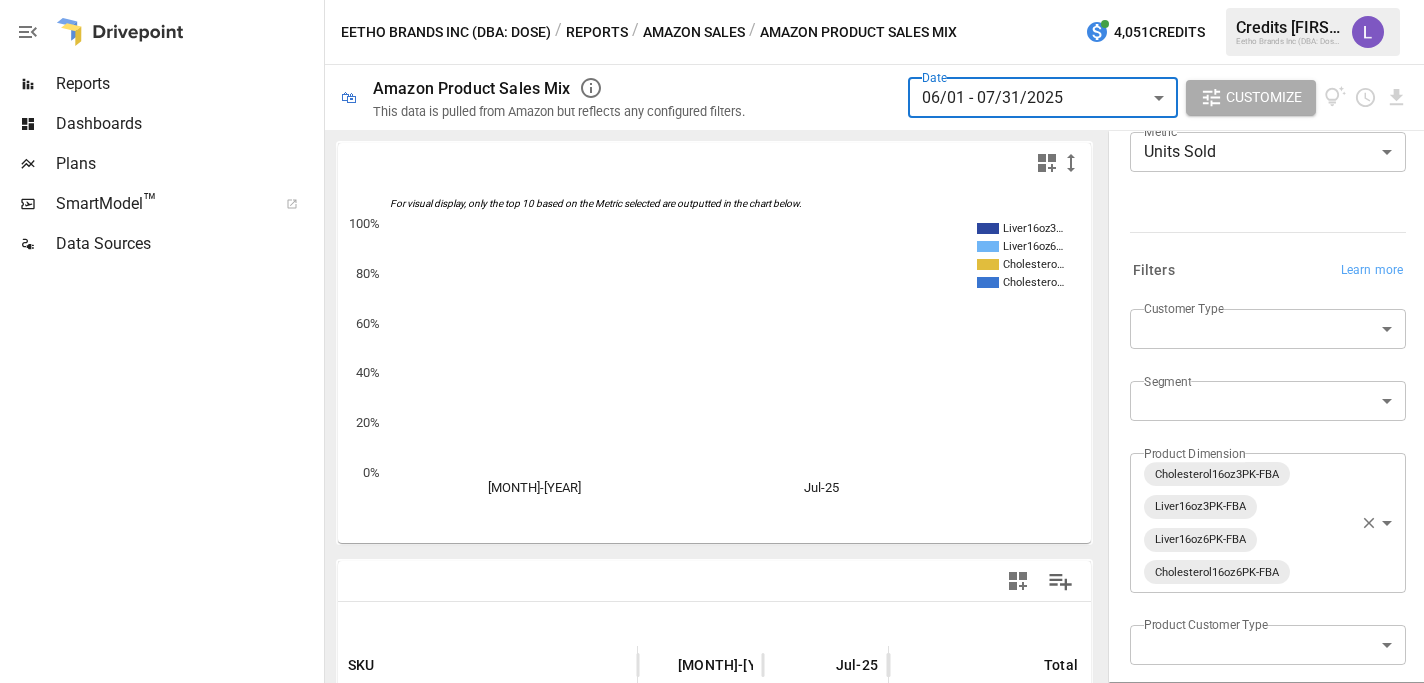 scroll, scrollTop: 391, scrollLeft: 0, axis: vertical 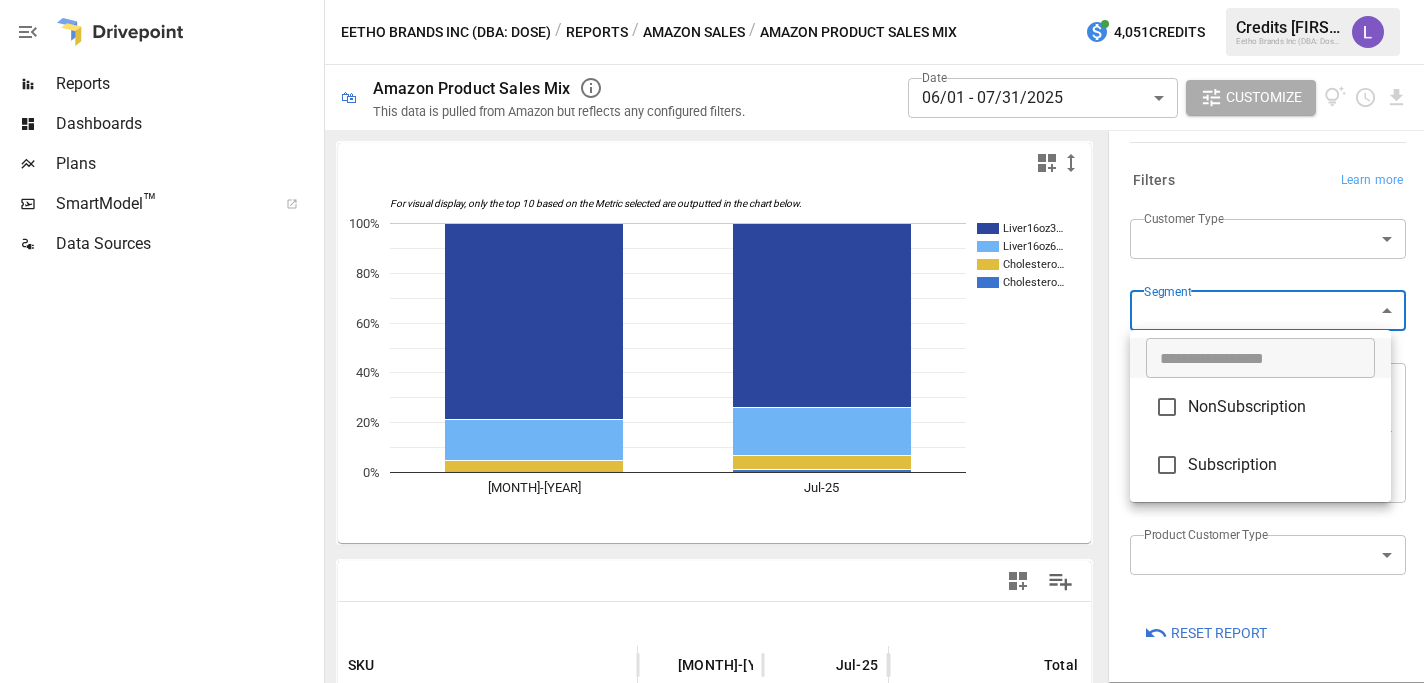 click on "**********" at bounding box center (712, 0) 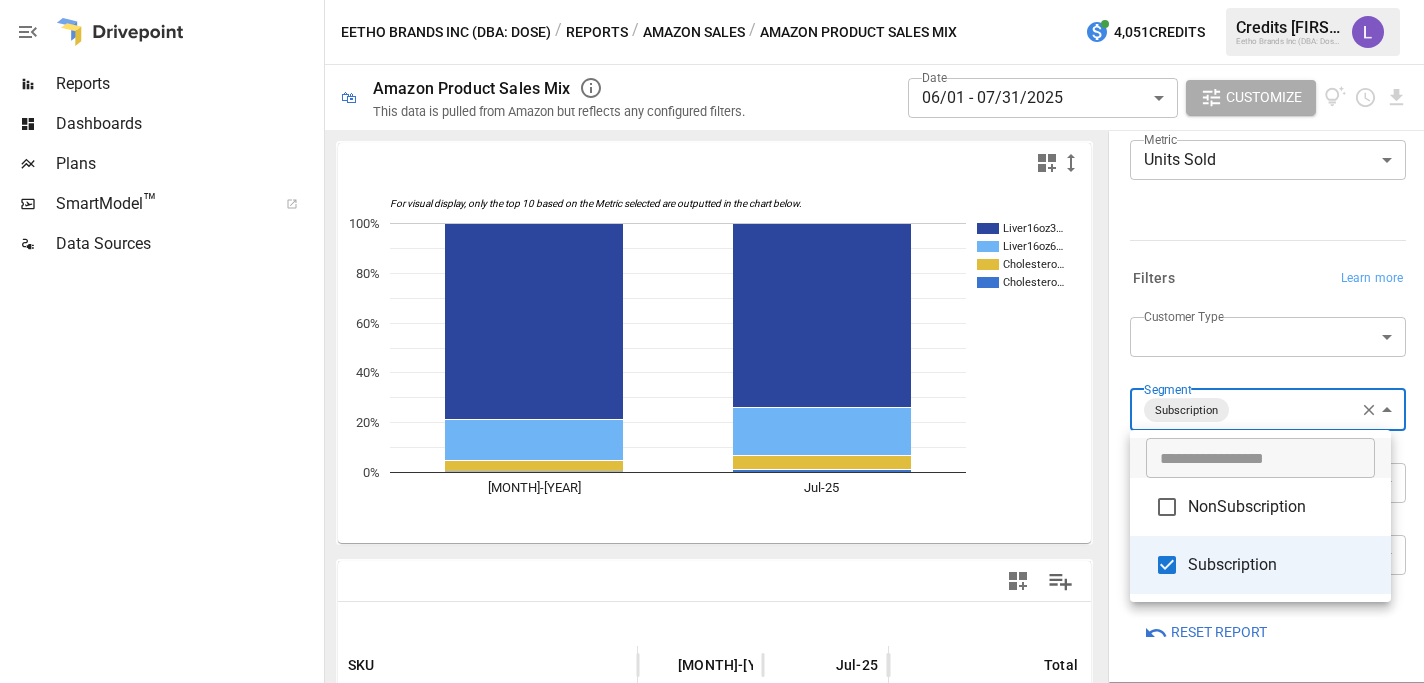 scroll, scrollTop: 391, scrollLeft: 0, axis: vertical 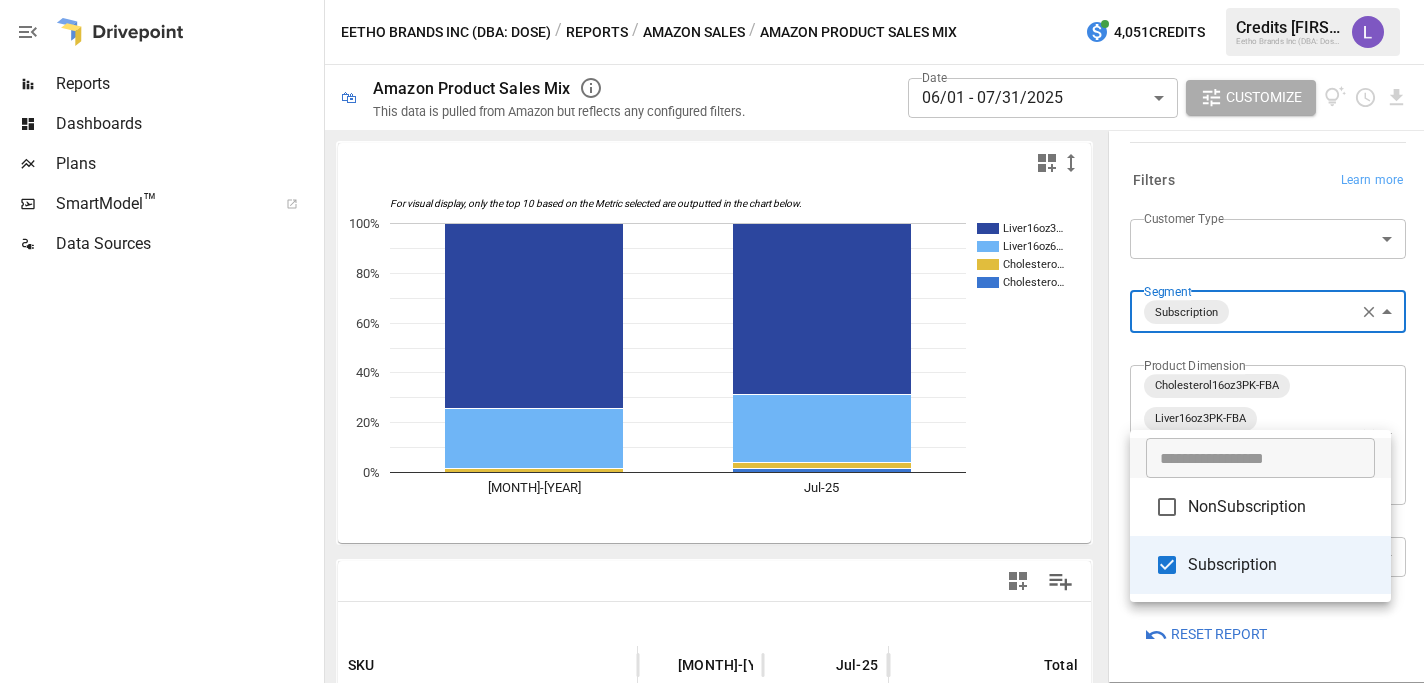 click at bounding box center [712, 341] 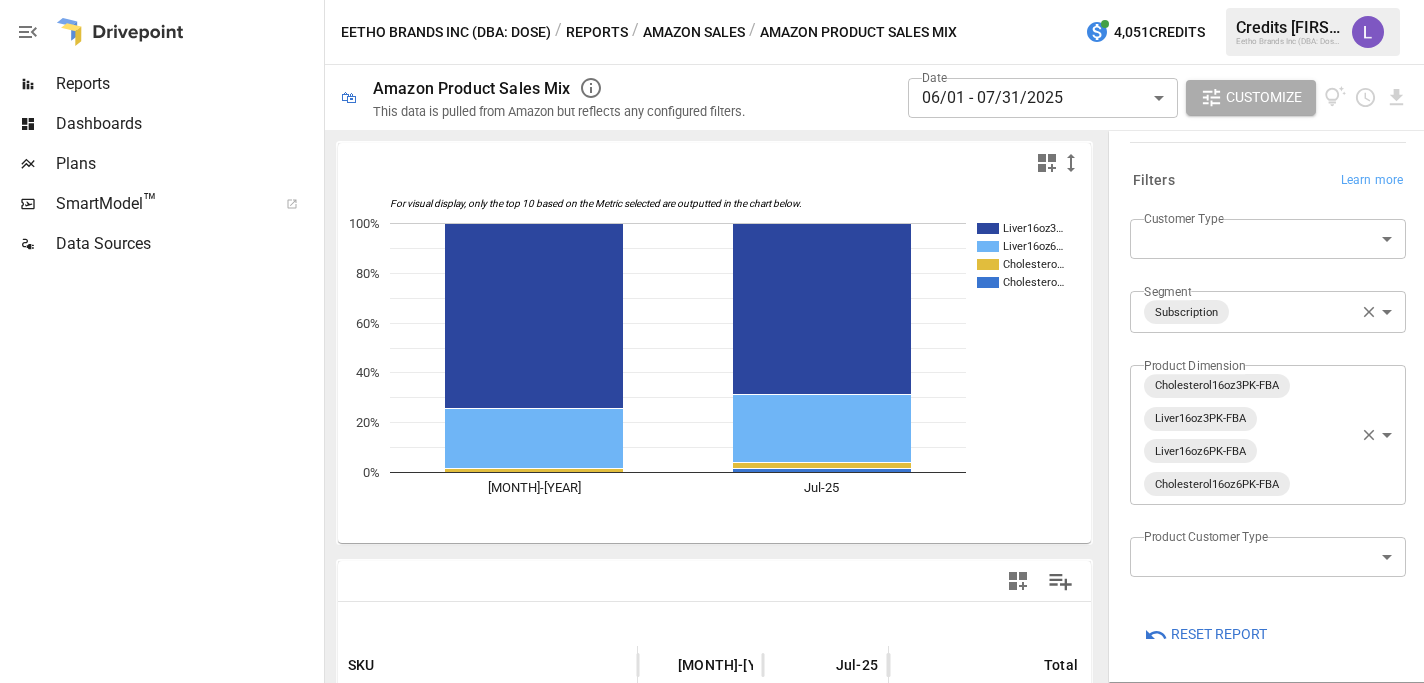 click on "Filters Learn more" at bounding box center (1264, 177) 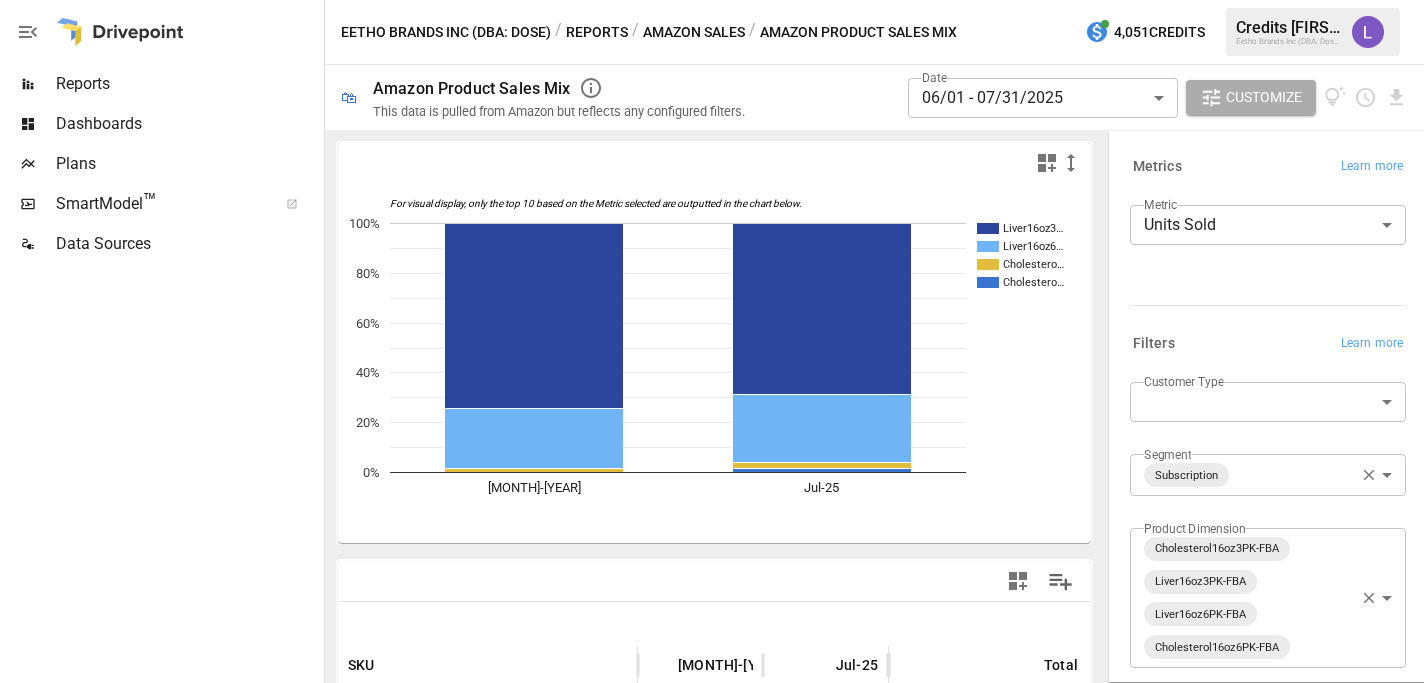 scroll, scrollTop: 162, scrollLeft: 0, axis: vertical 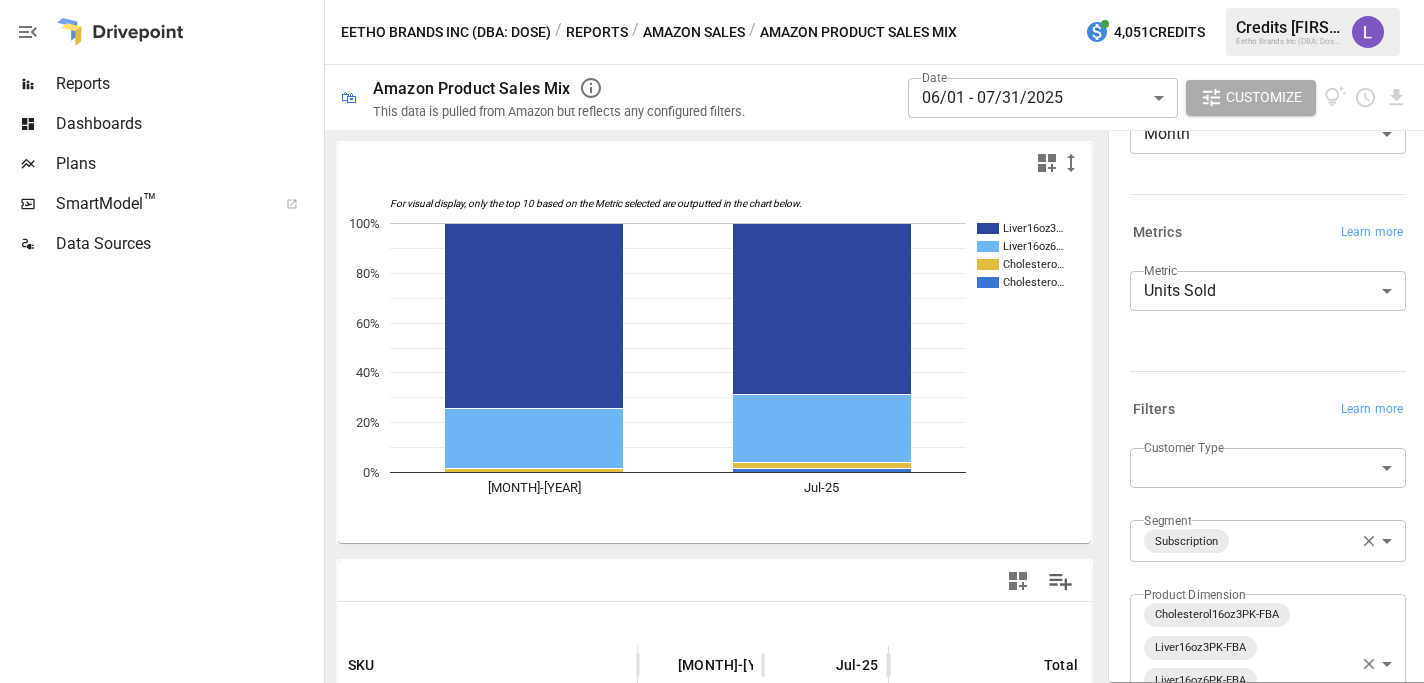 click on "**********" at bounding box center (712, 0) 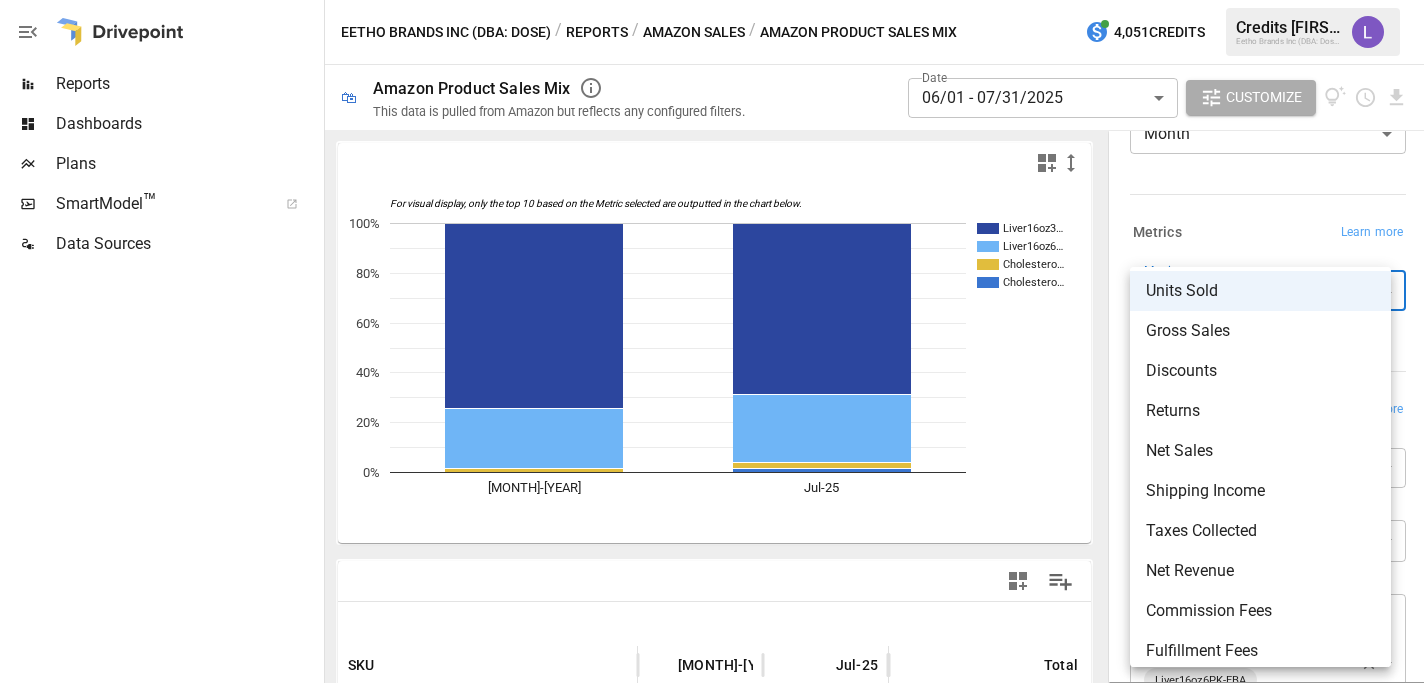 scroll, scrollTop: 0, scrollLeft: 0, axis: both 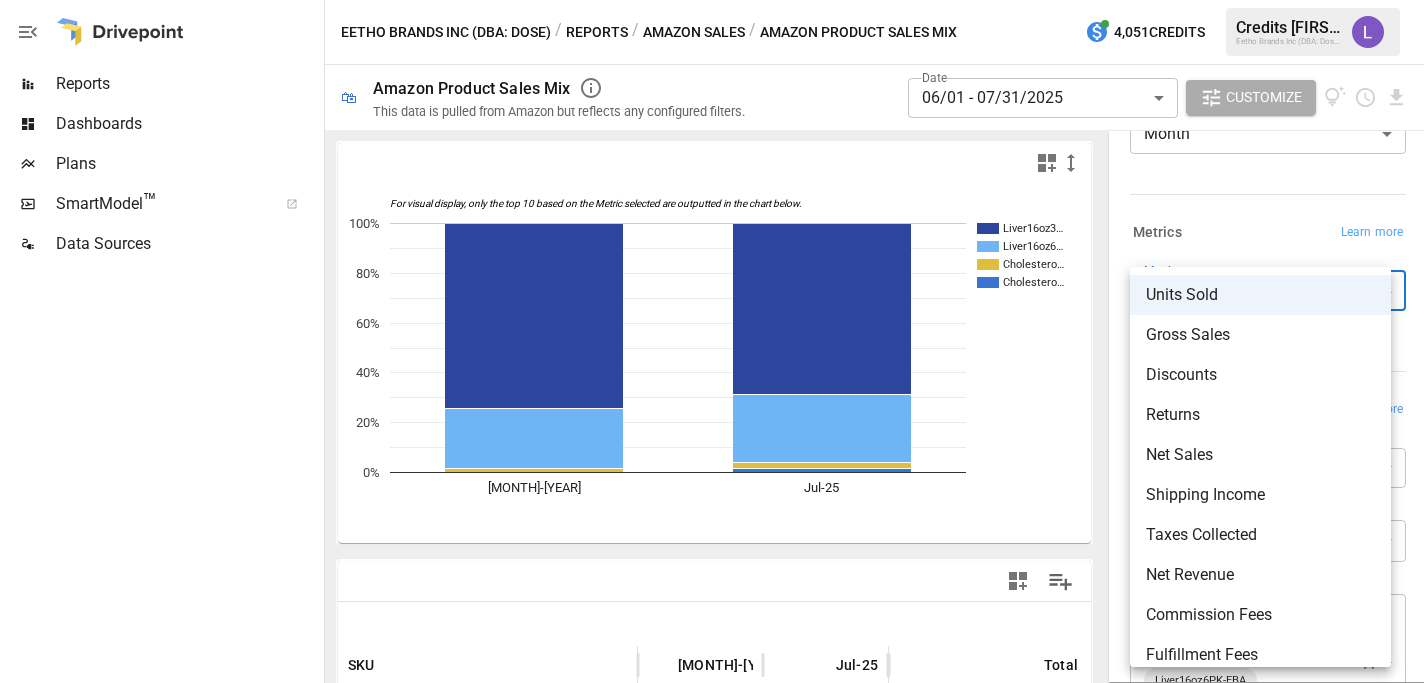 click at bounding box center (712, 341) 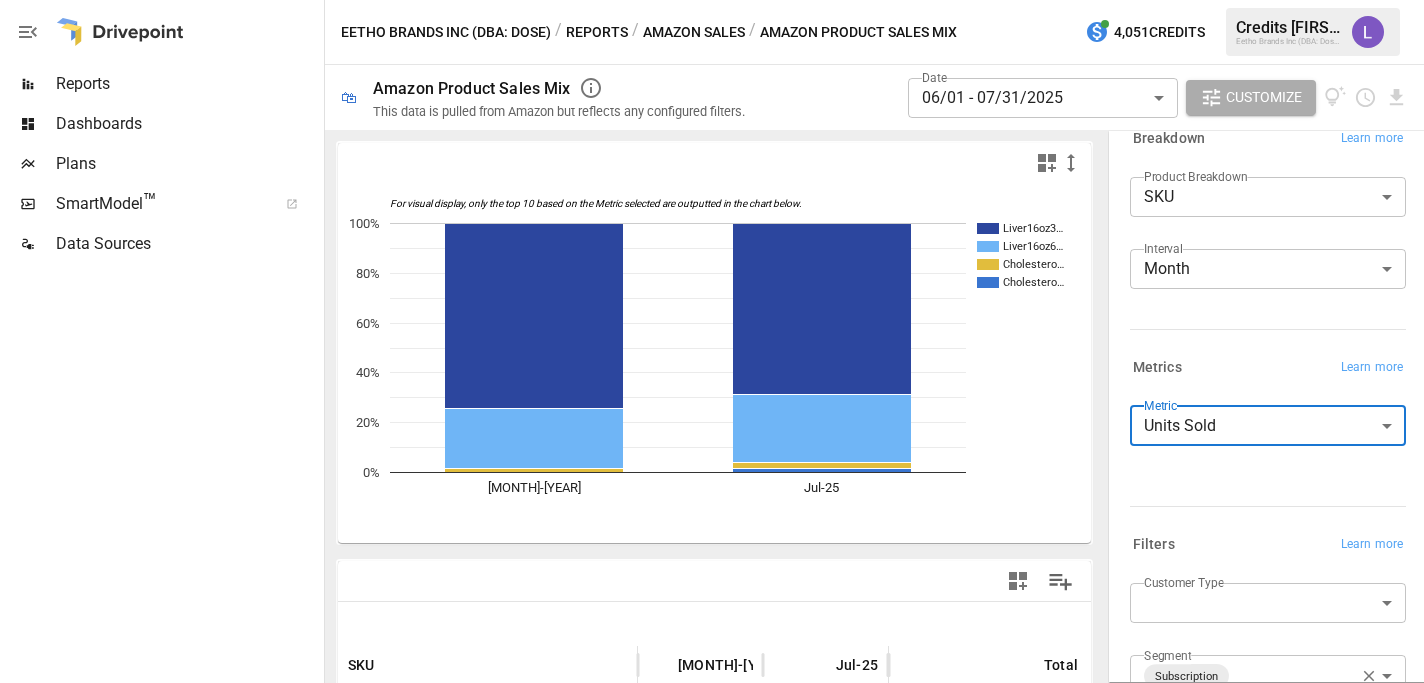scroll, scrollTop: 0, scrollLeft: 0, axis: both 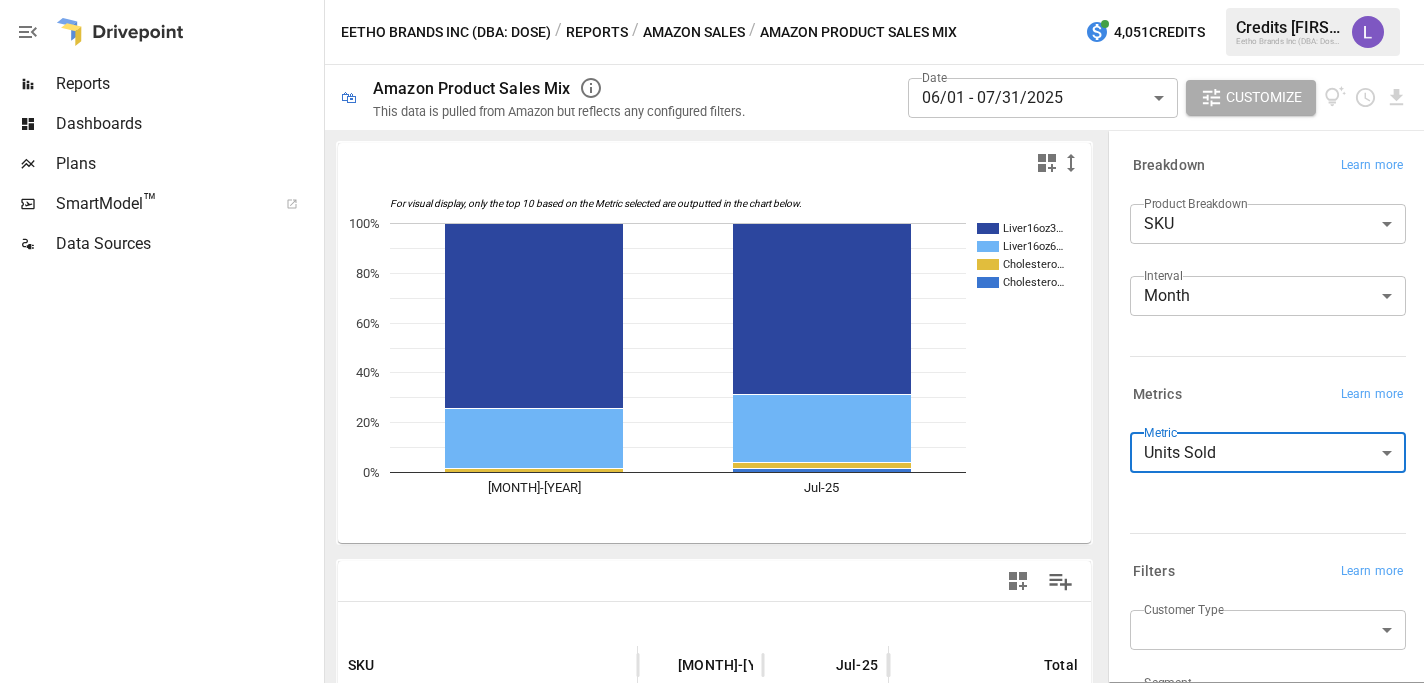 click on "**********" at bounding box center (712, 0) 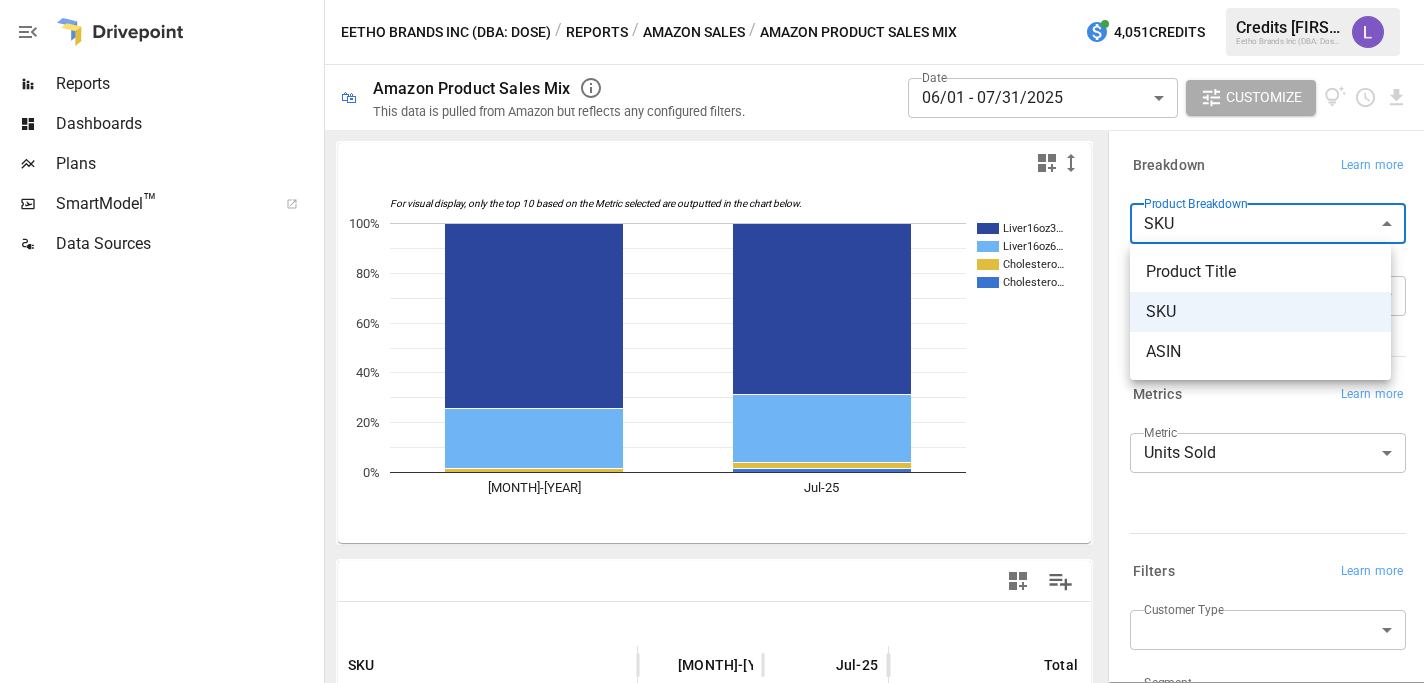 click at bounding box center (712, 341) 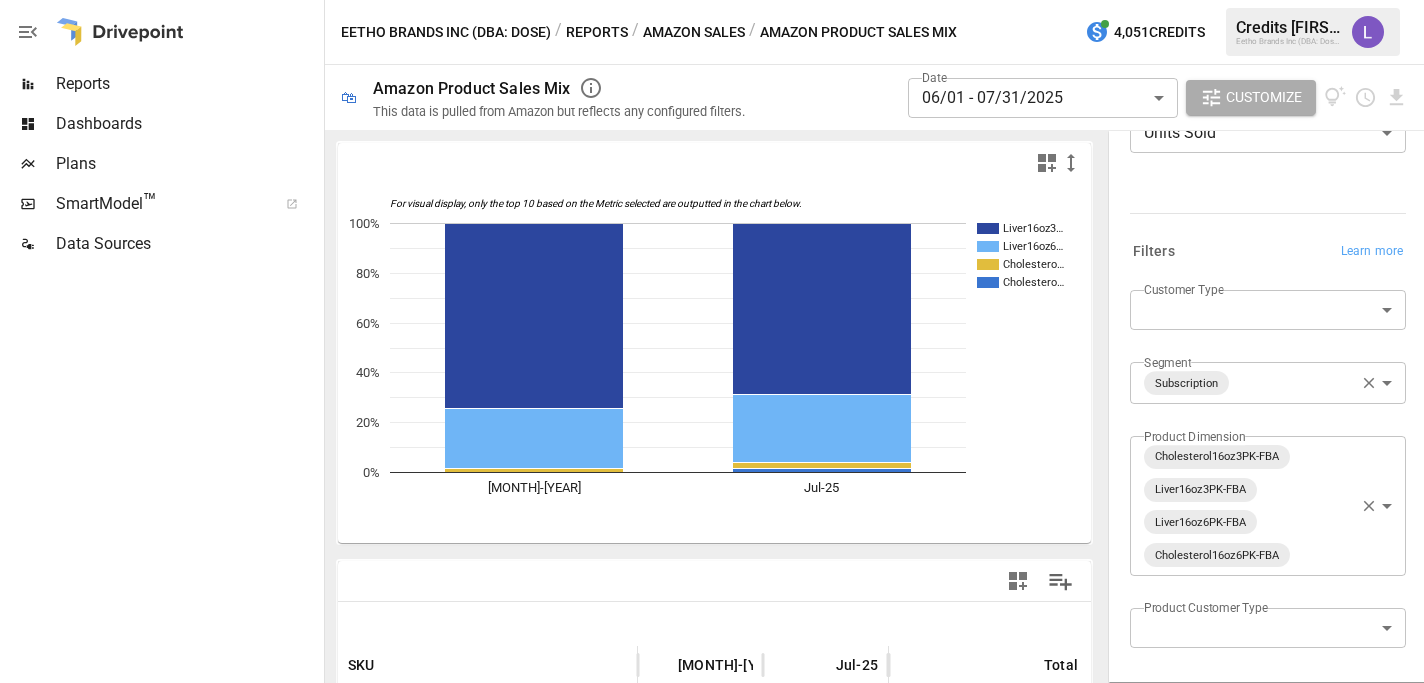 scroll, scrollTop: 393, scrollLeft: 0, axis: vertical 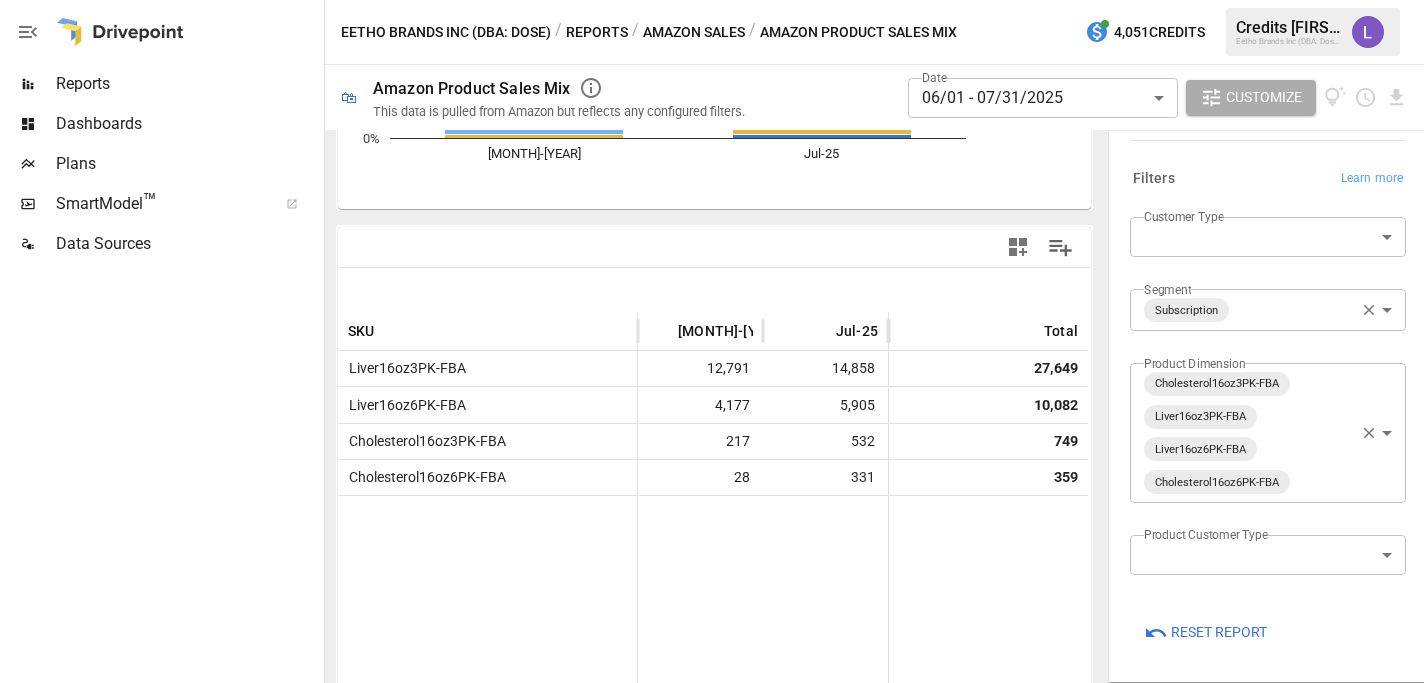 click on "**********" at bounding box center [712, 0] 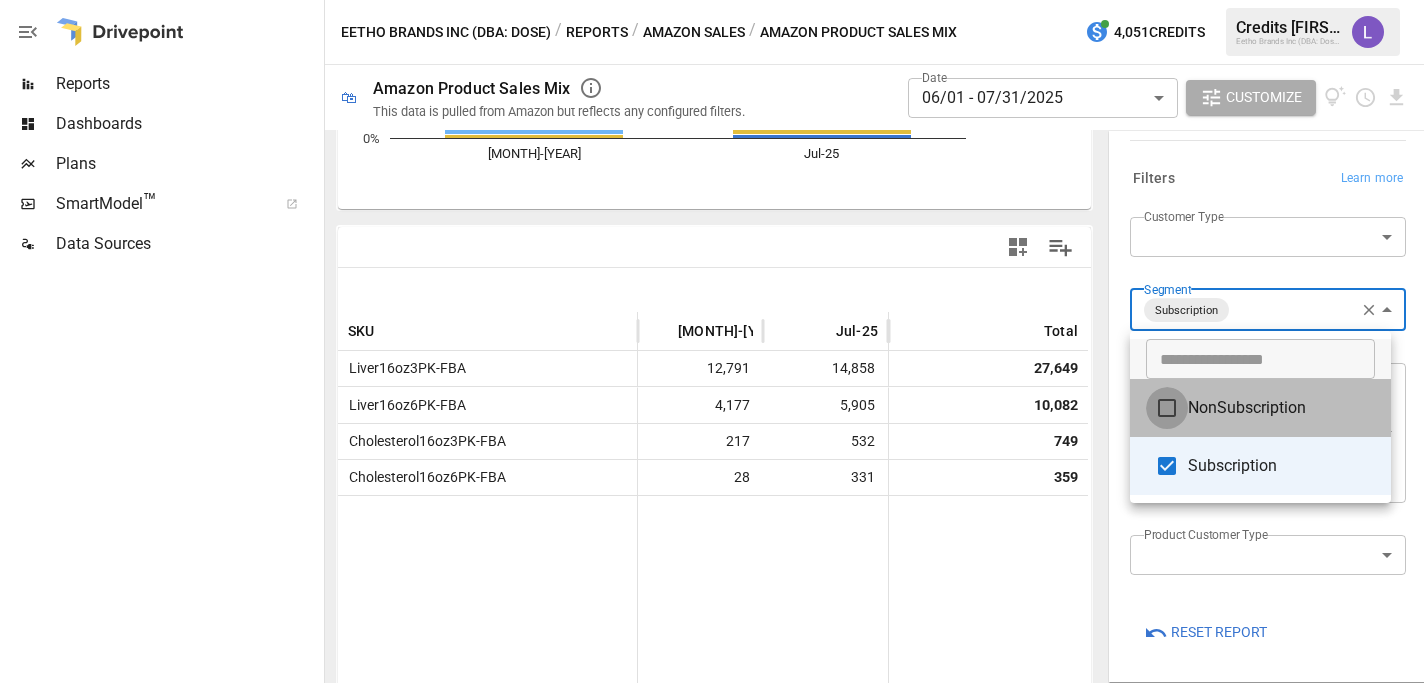 scroll, scrollTop: 291, scrollLeft: 0, axis: vertical 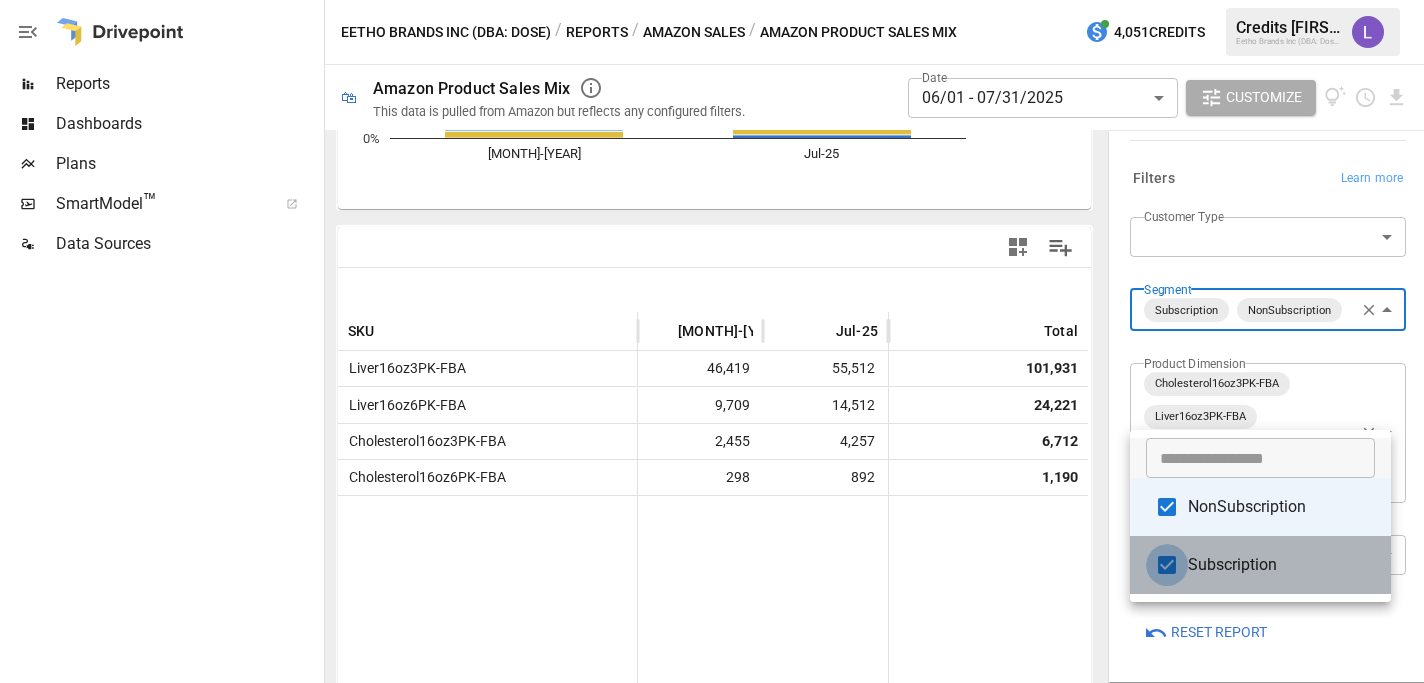 type on "**********" 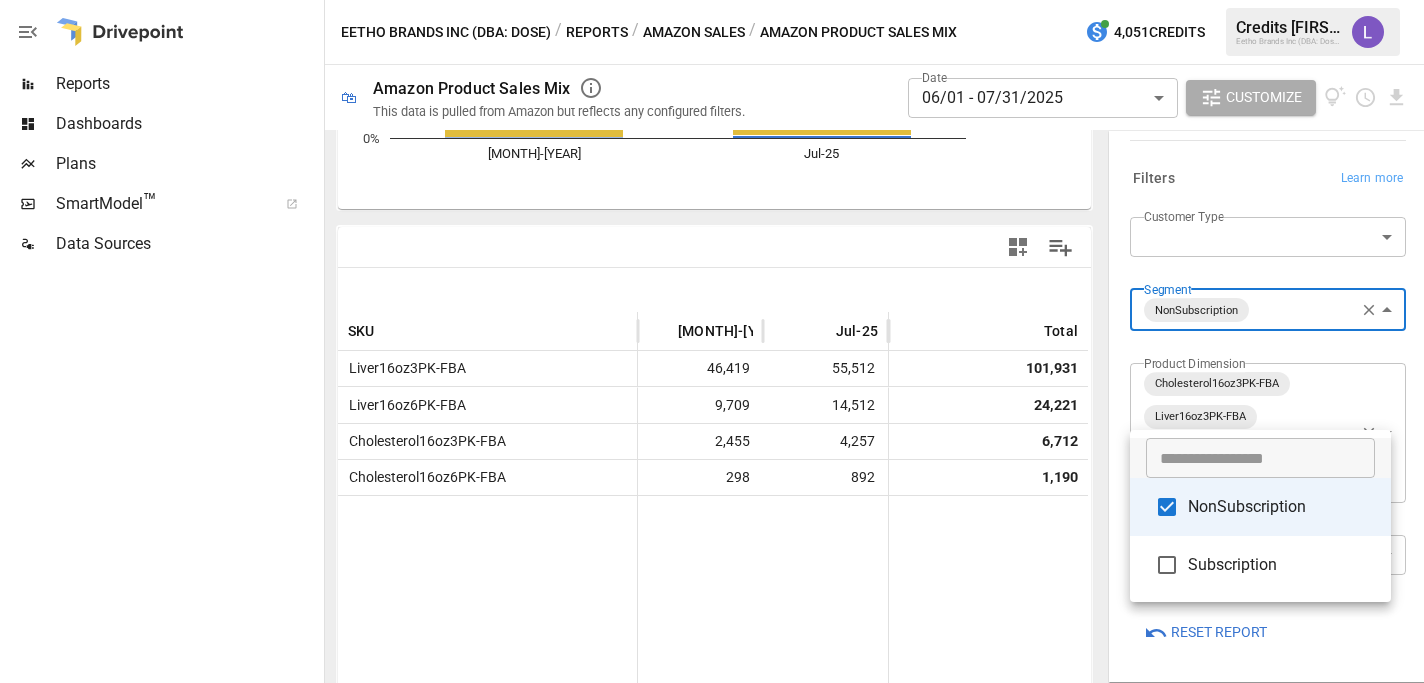 scroll, scrollTop: 334, scrollLeft: 0, axis: vertical 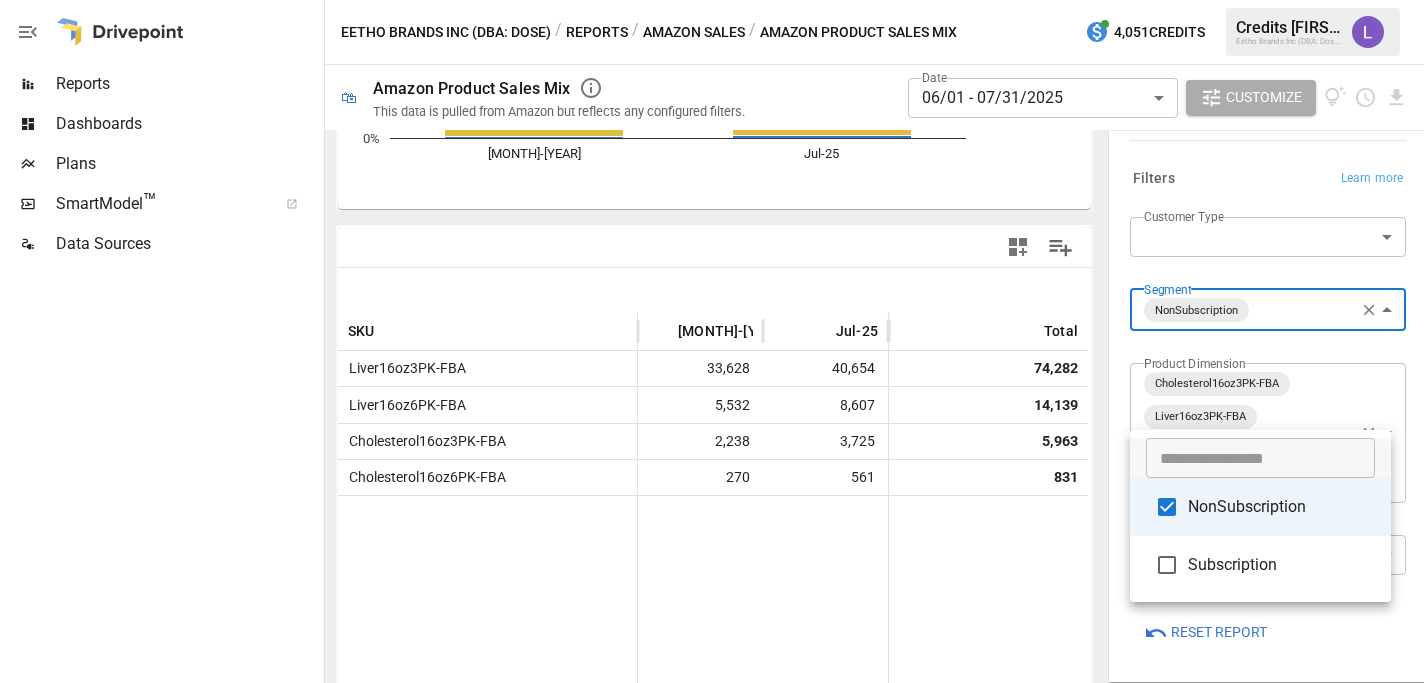 click at bounding box center [712, 341] 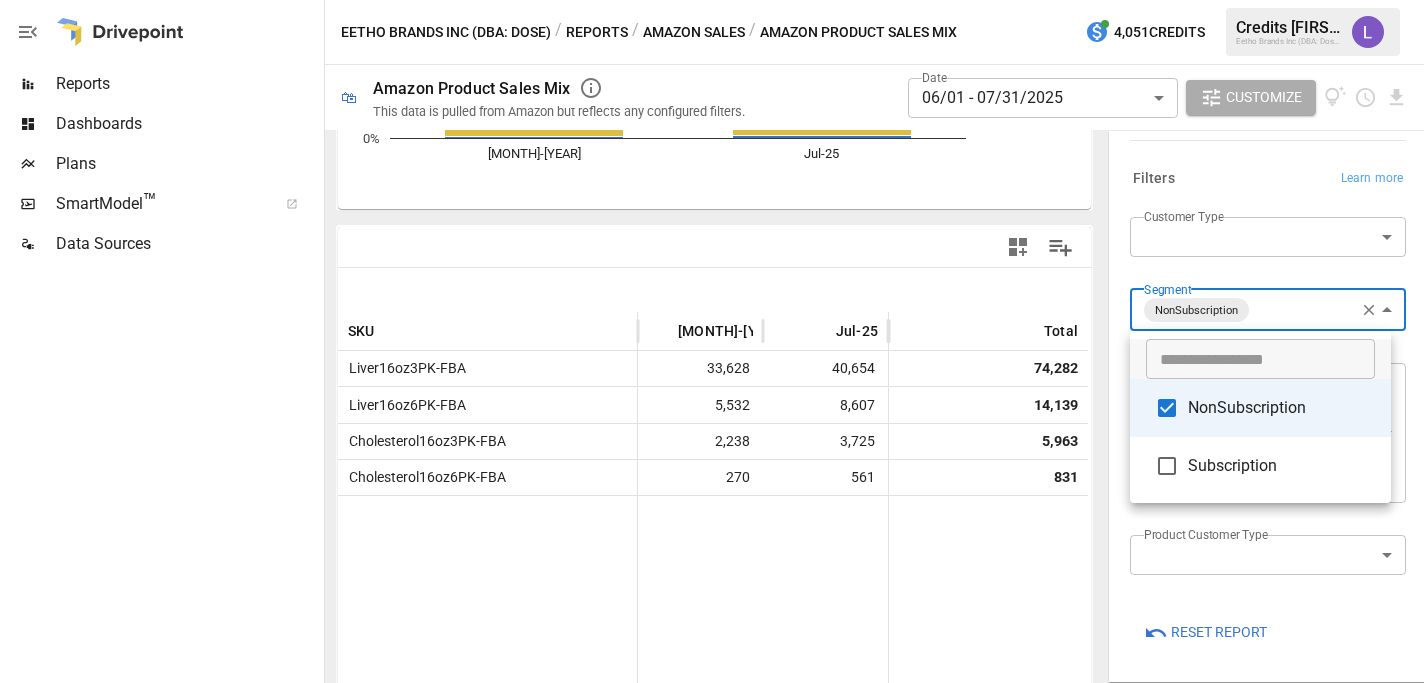 click on "**********" at bounding box center [712, 0] 